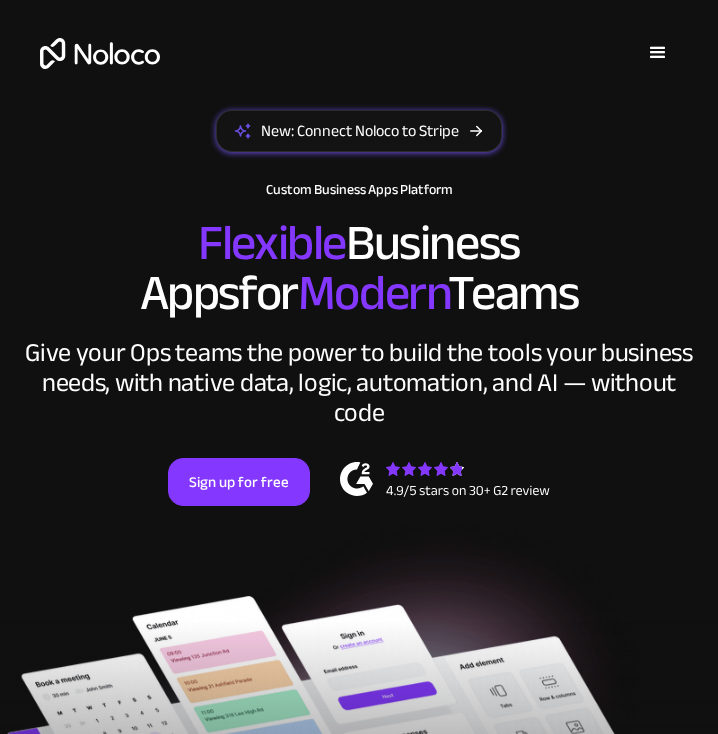 scroll, scrollTop: 0, scrollLeft: 0, axis: both 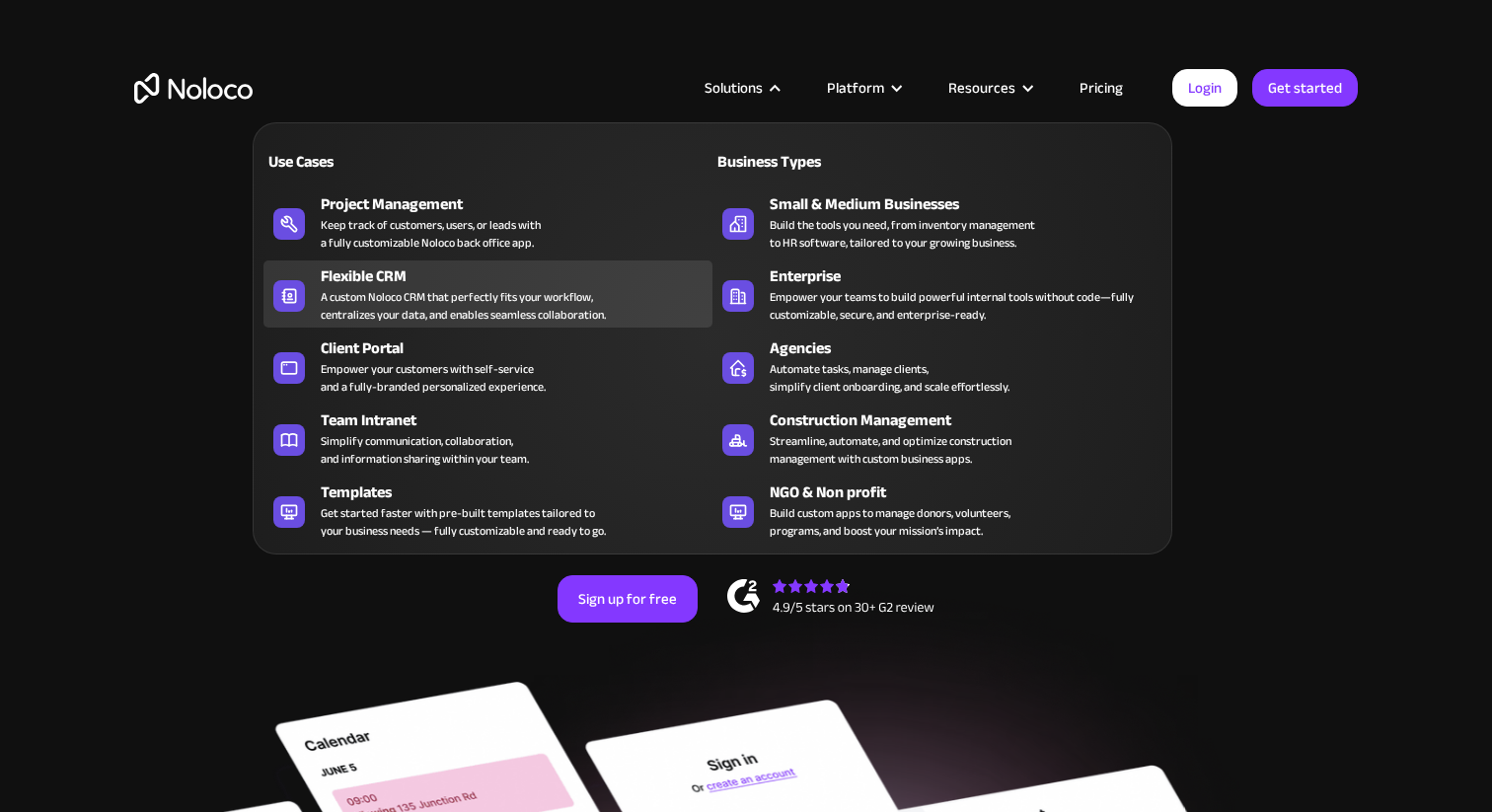 click on "A custom Noloco CRM that perfectly fits your workflow,  centralizes your data, and enables seamless collaboration." at bounding box center [463, 306] 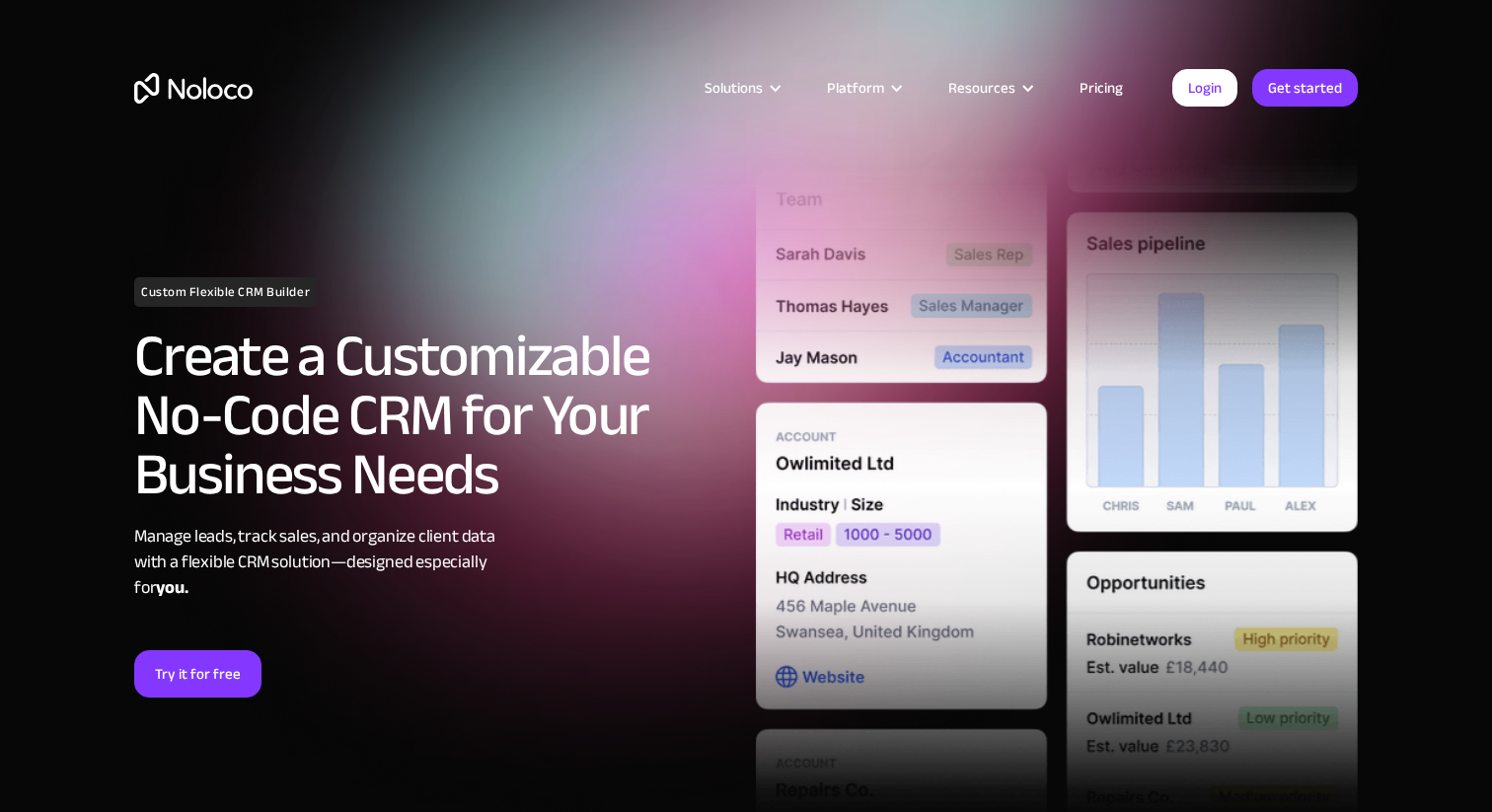 scroll, scrollTop: 0, scrollLeft: 0, axis: both 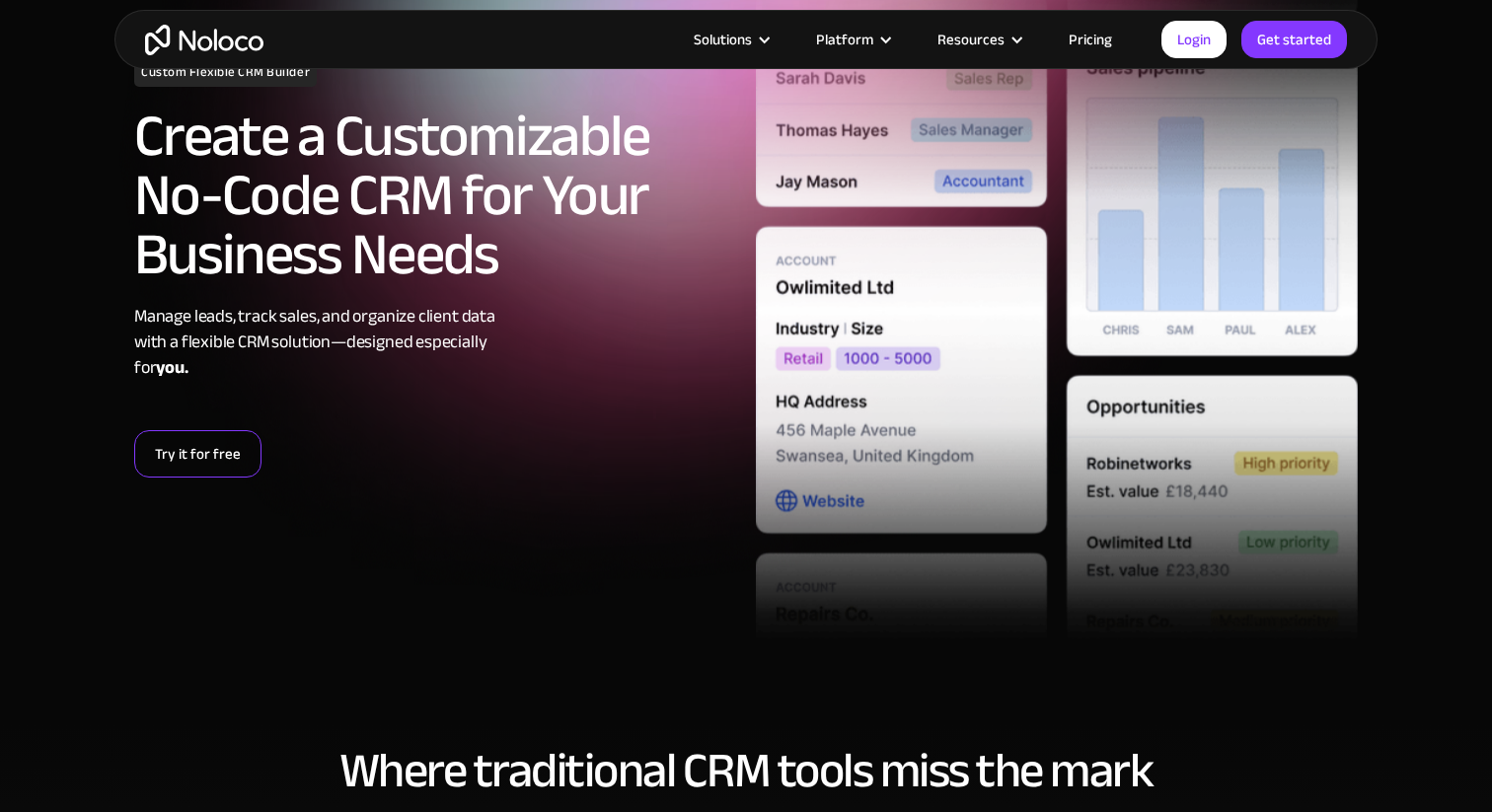 click on "Try it for free" at bounding box center (197, 454) 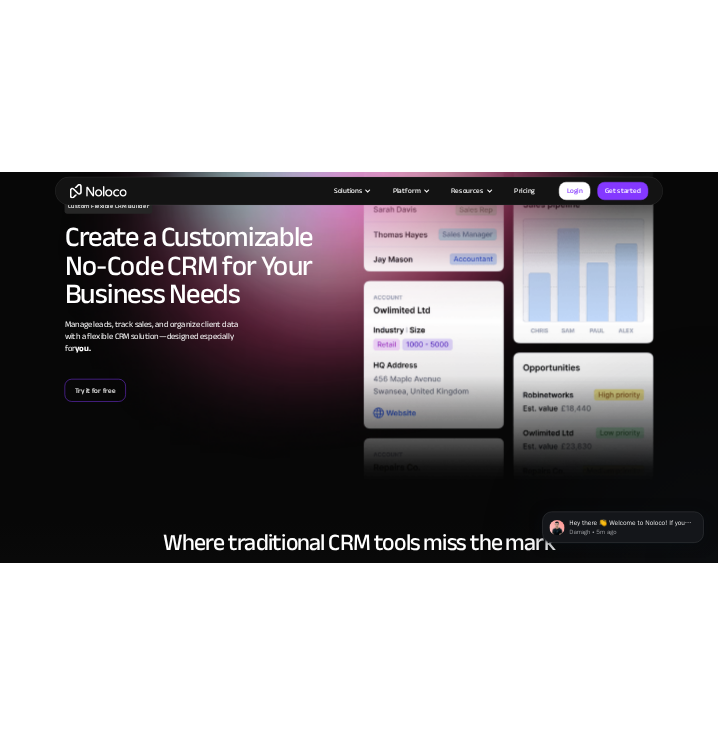 scroll, scrollTop: 0, scrollLeft: 0, axis: both 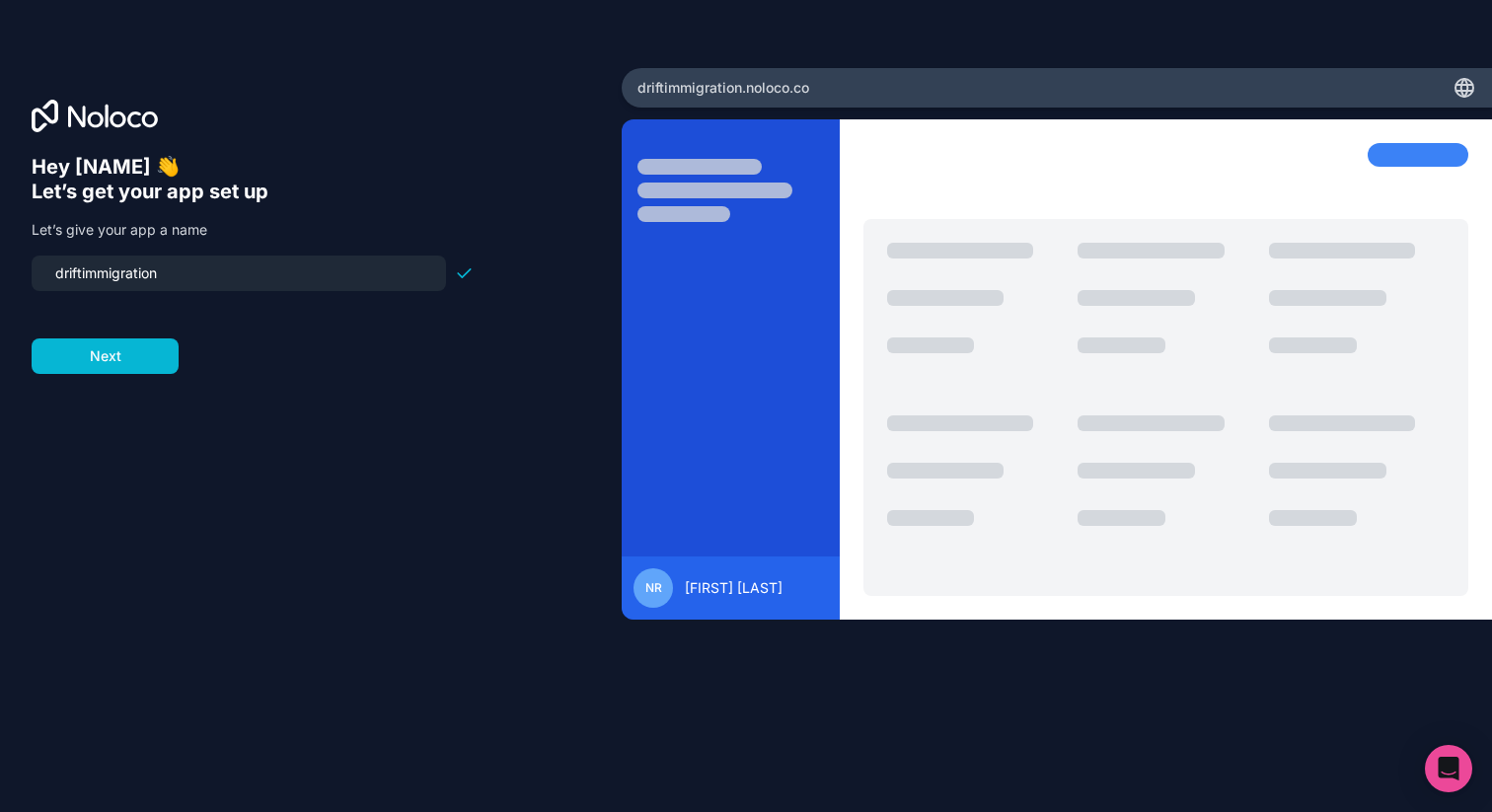 drag, startPoint x: 109, startPoint y: 325, endPoint x: 255, endPoint y: 323, distance: 146.0137 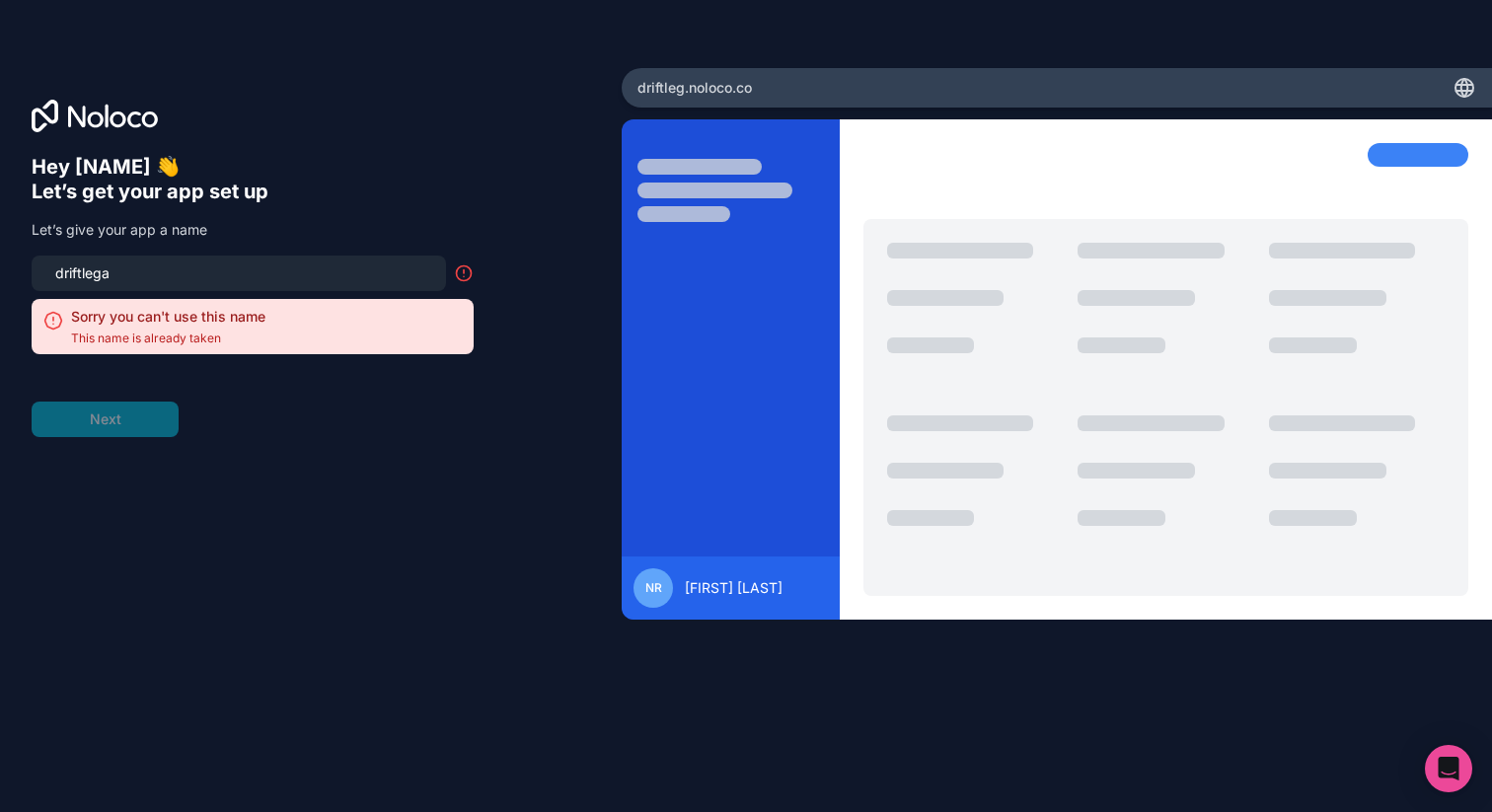type on "driftlegal" 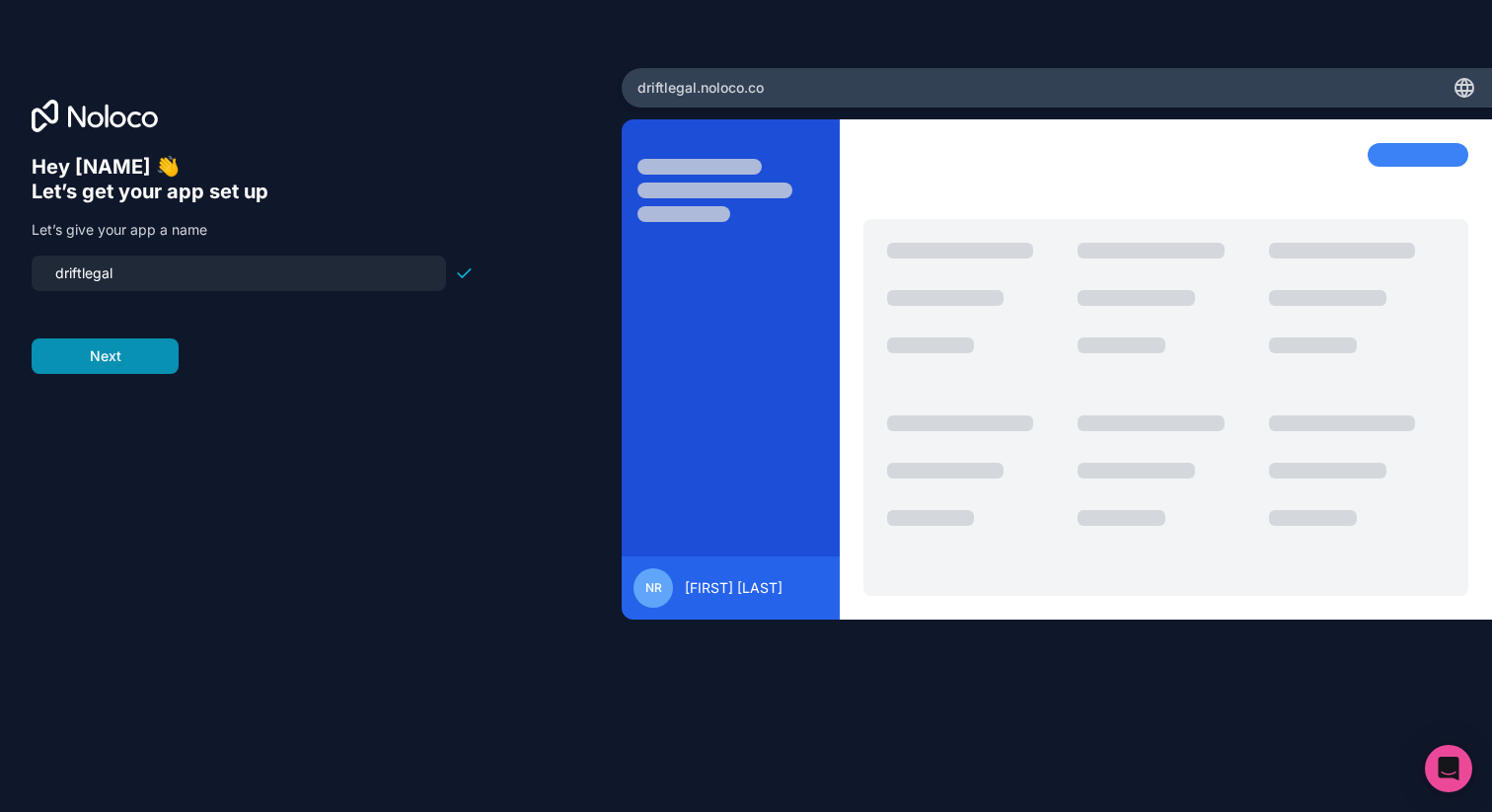 click on "Next" at bounding box center [105, 356] 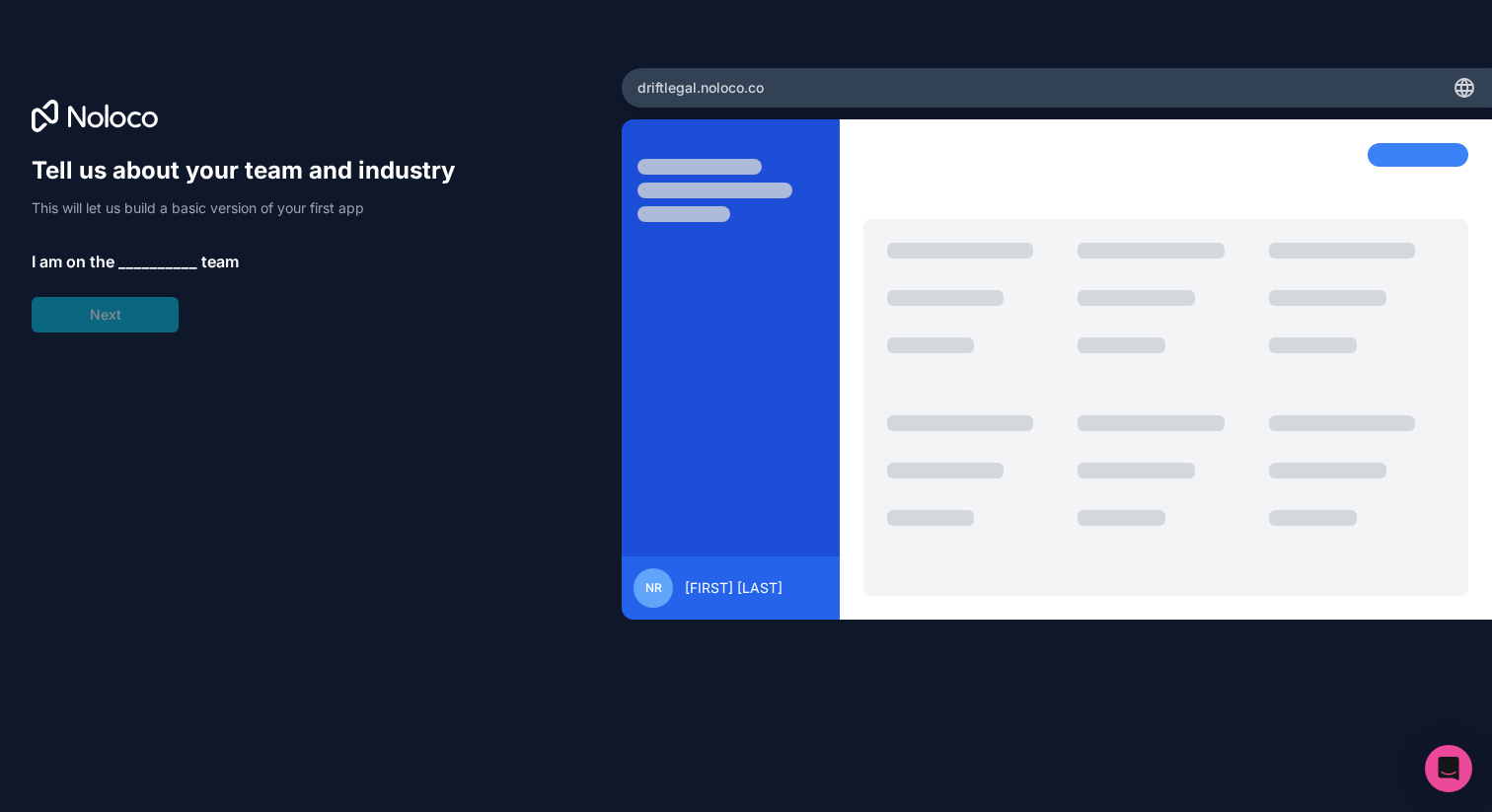 click on "__________" at bounding box center (158, 261) 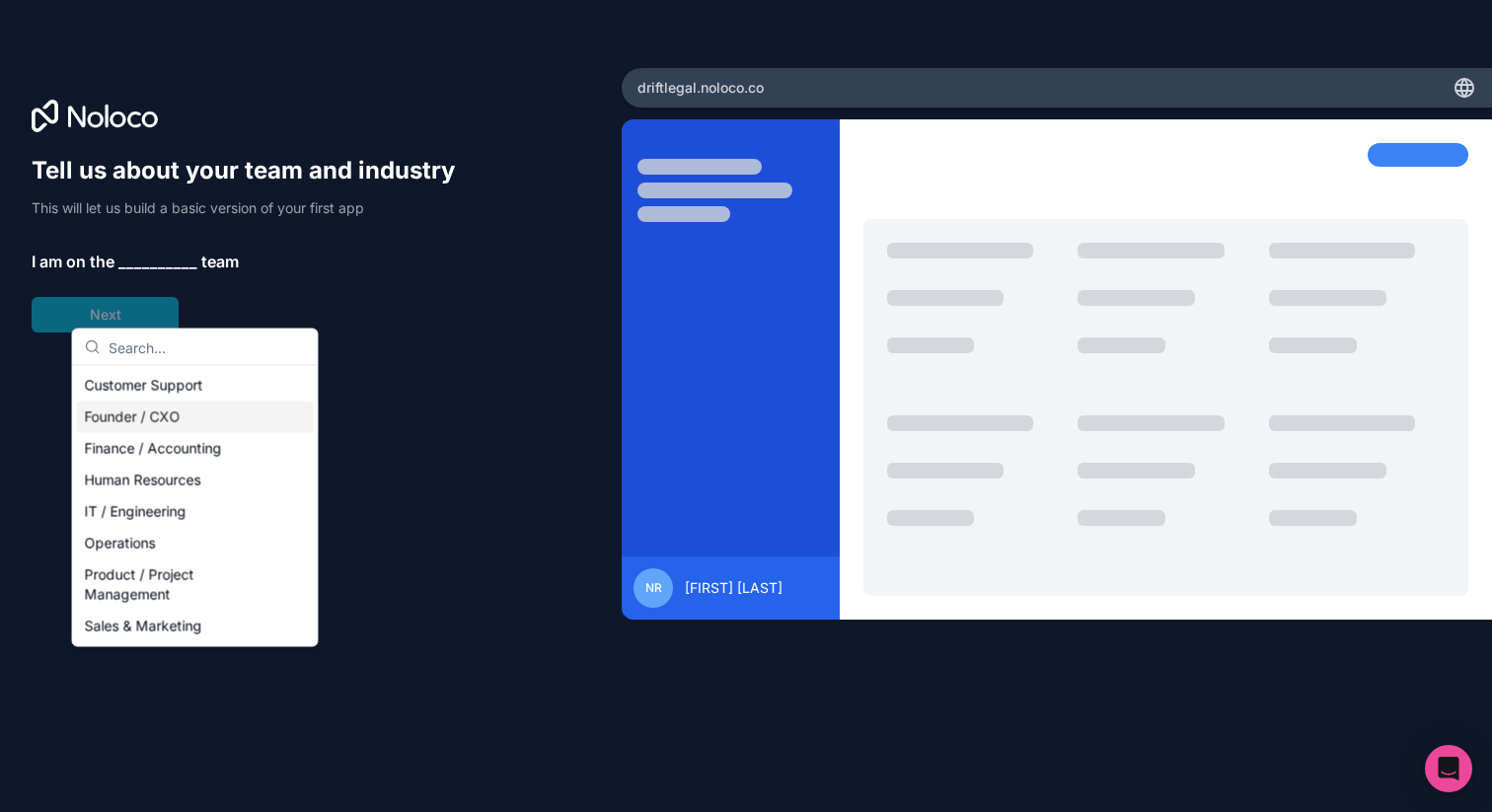 click on "Founder / CXO" at bounding box center [195, 417] 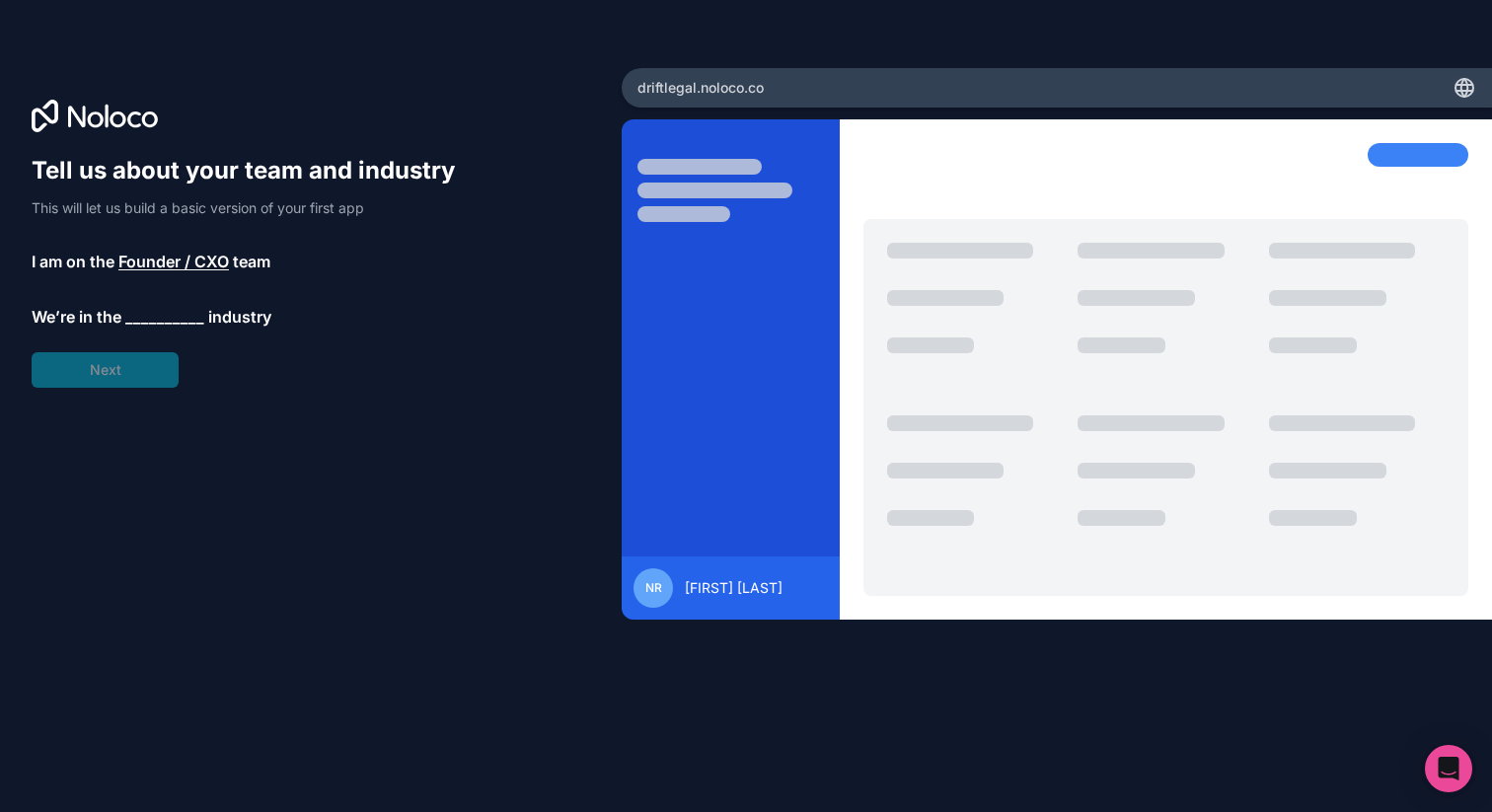 click on "__________" at bounding box center [165, 317] 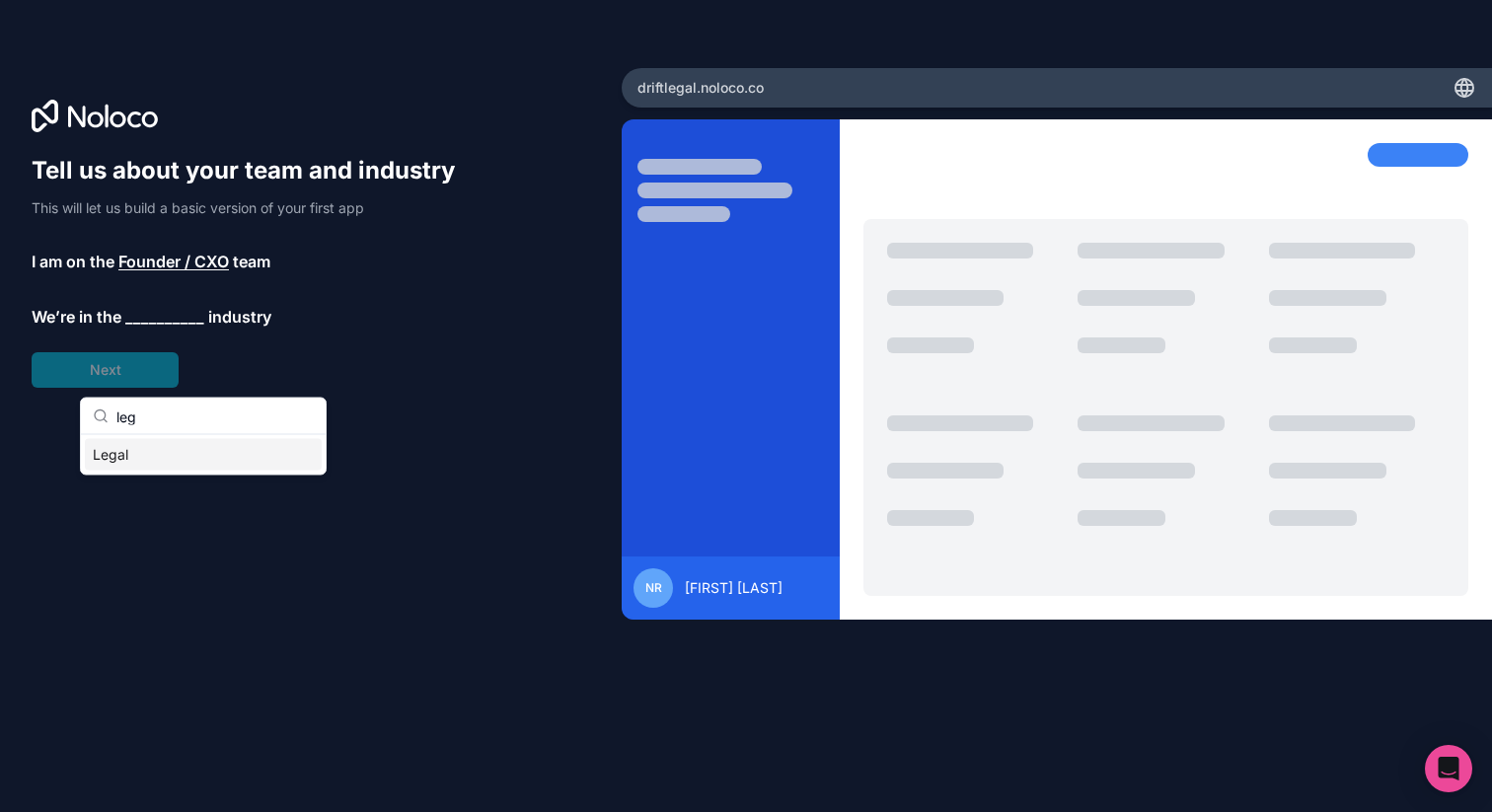 type on "leg" 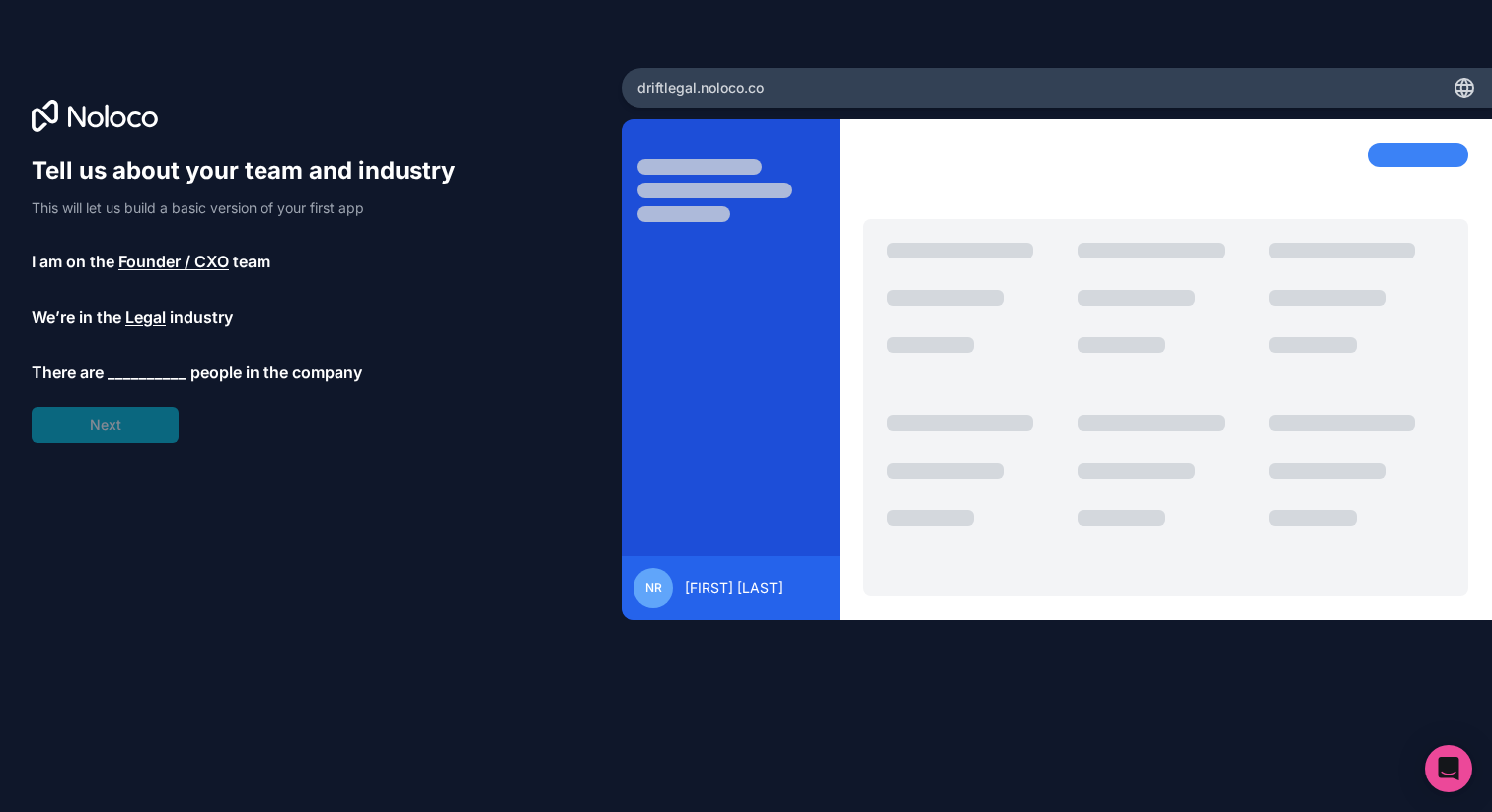 click on "__________" at bounding box center (147, 372) 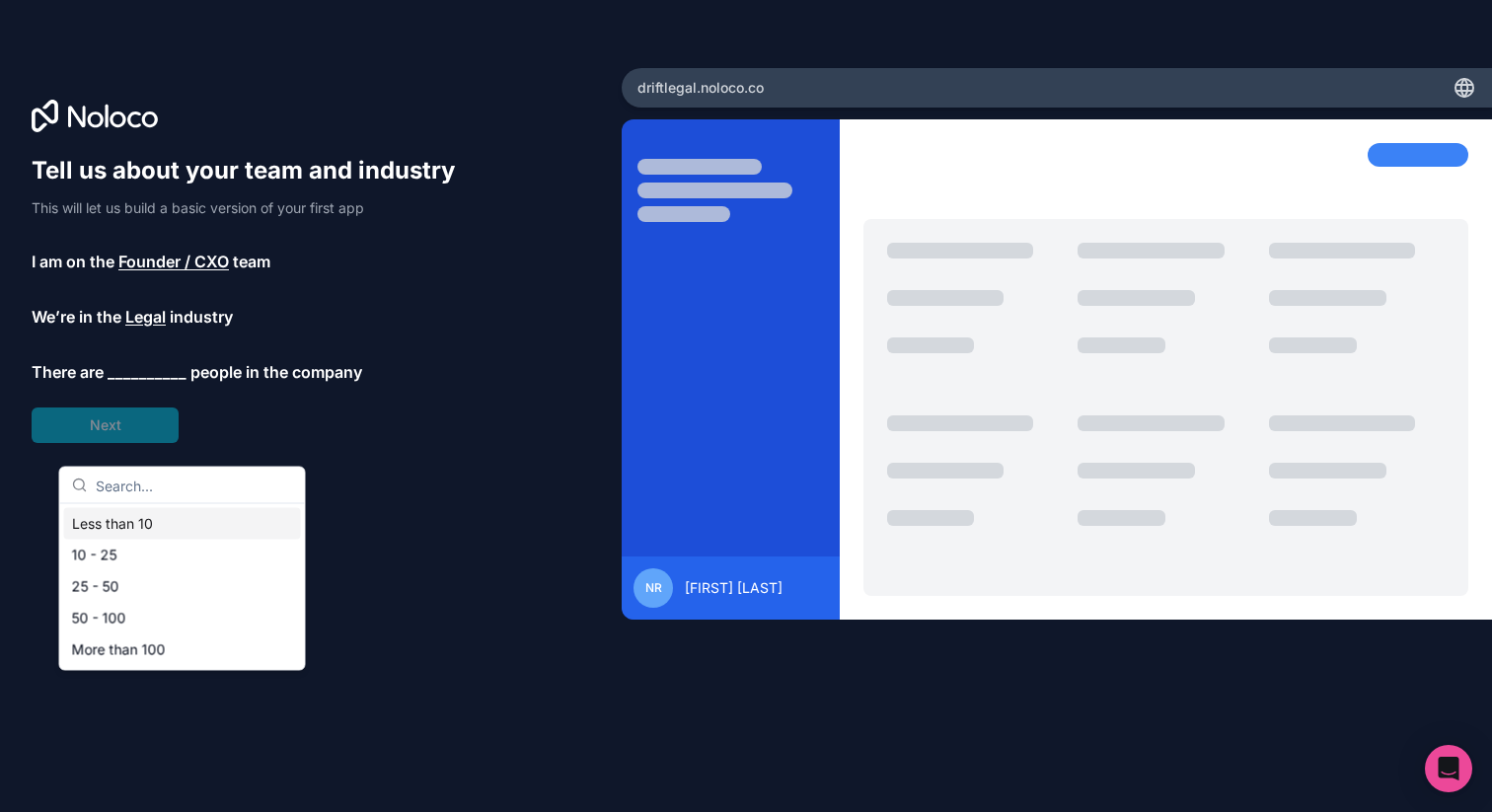 click on "Less than 10" at bounding box center (183, 524) 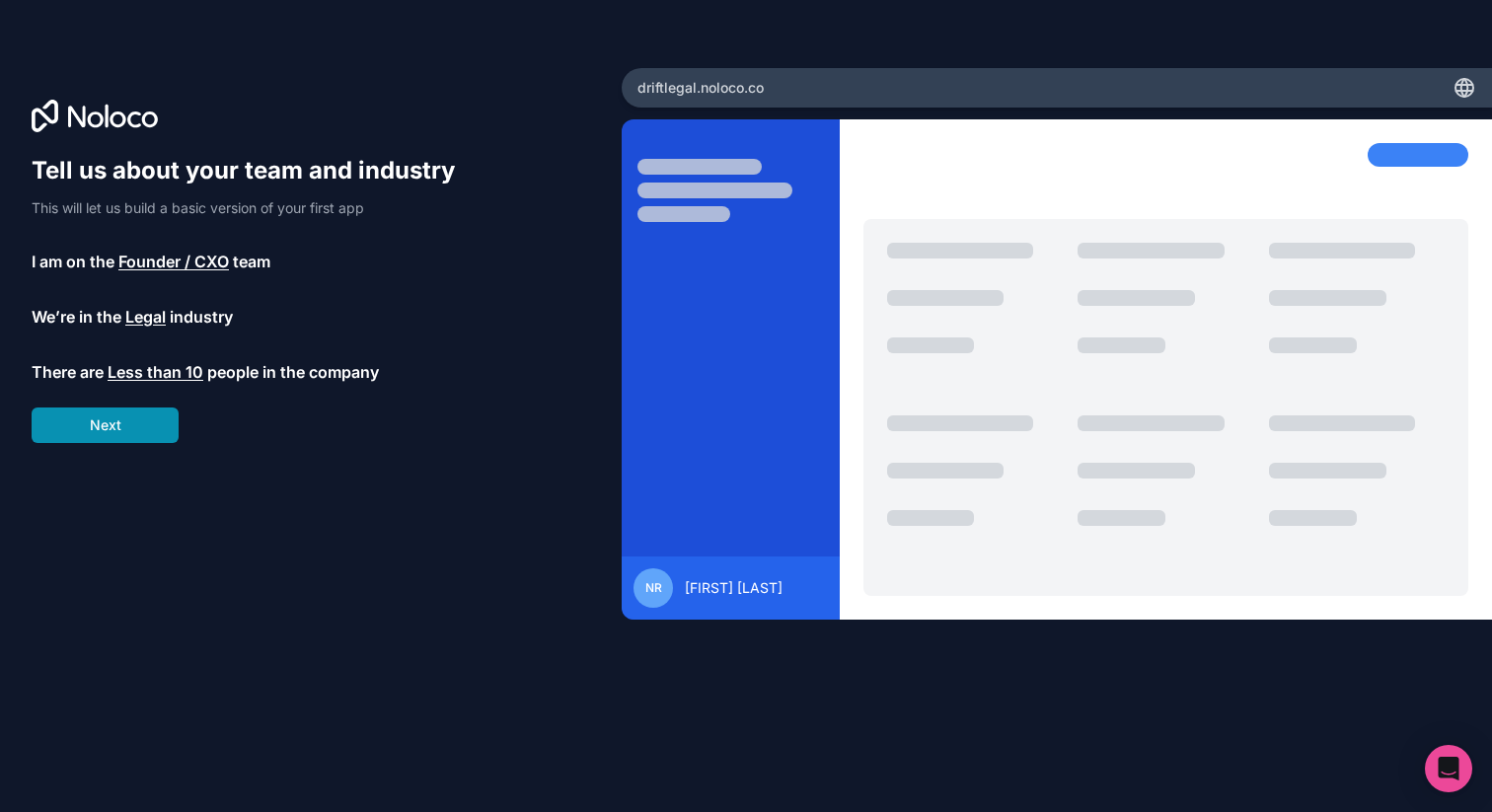 click on "Next" at bounding box center [105, 425] 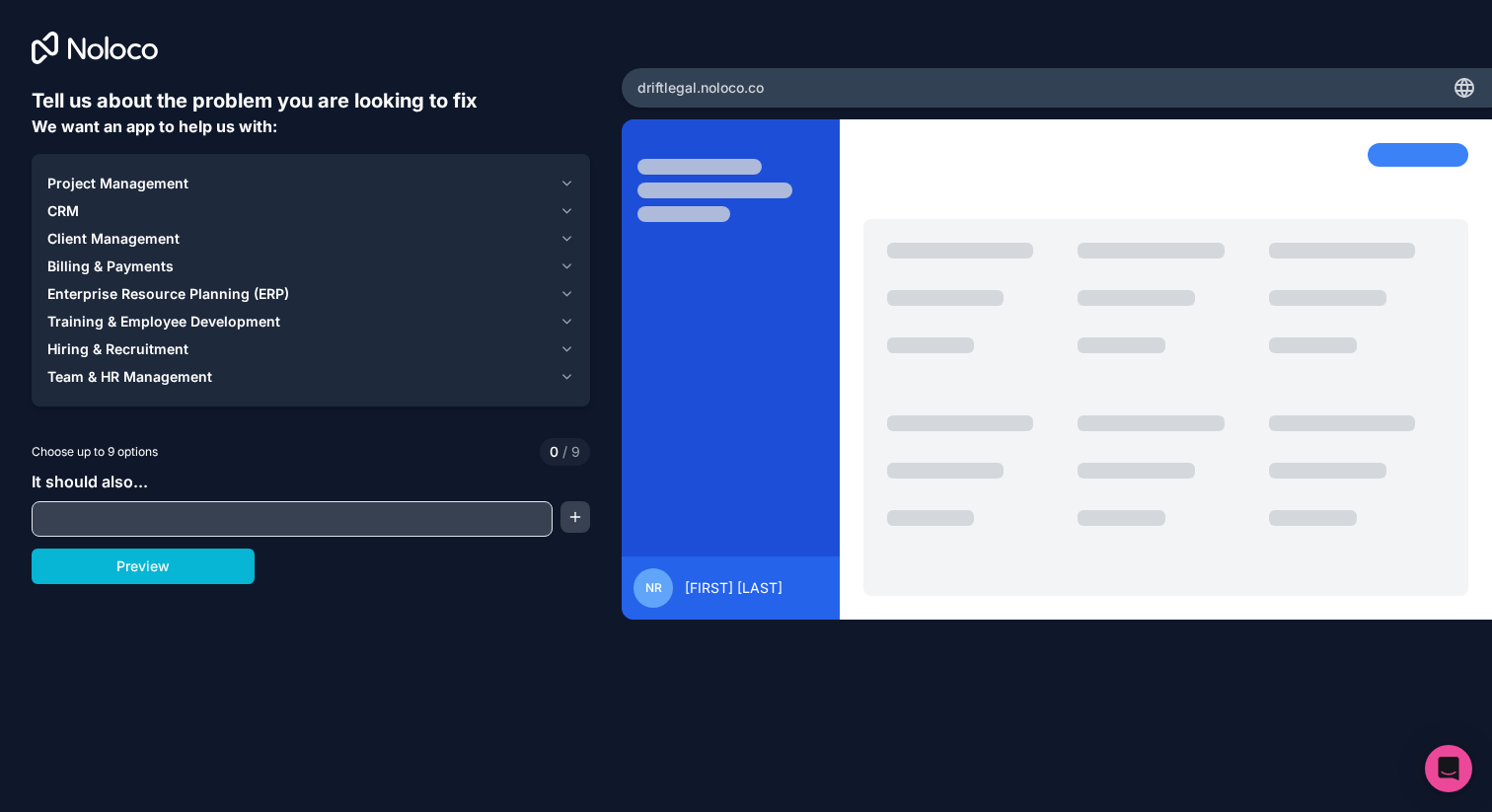 click on "CRM" at bounding box center (299, 211) 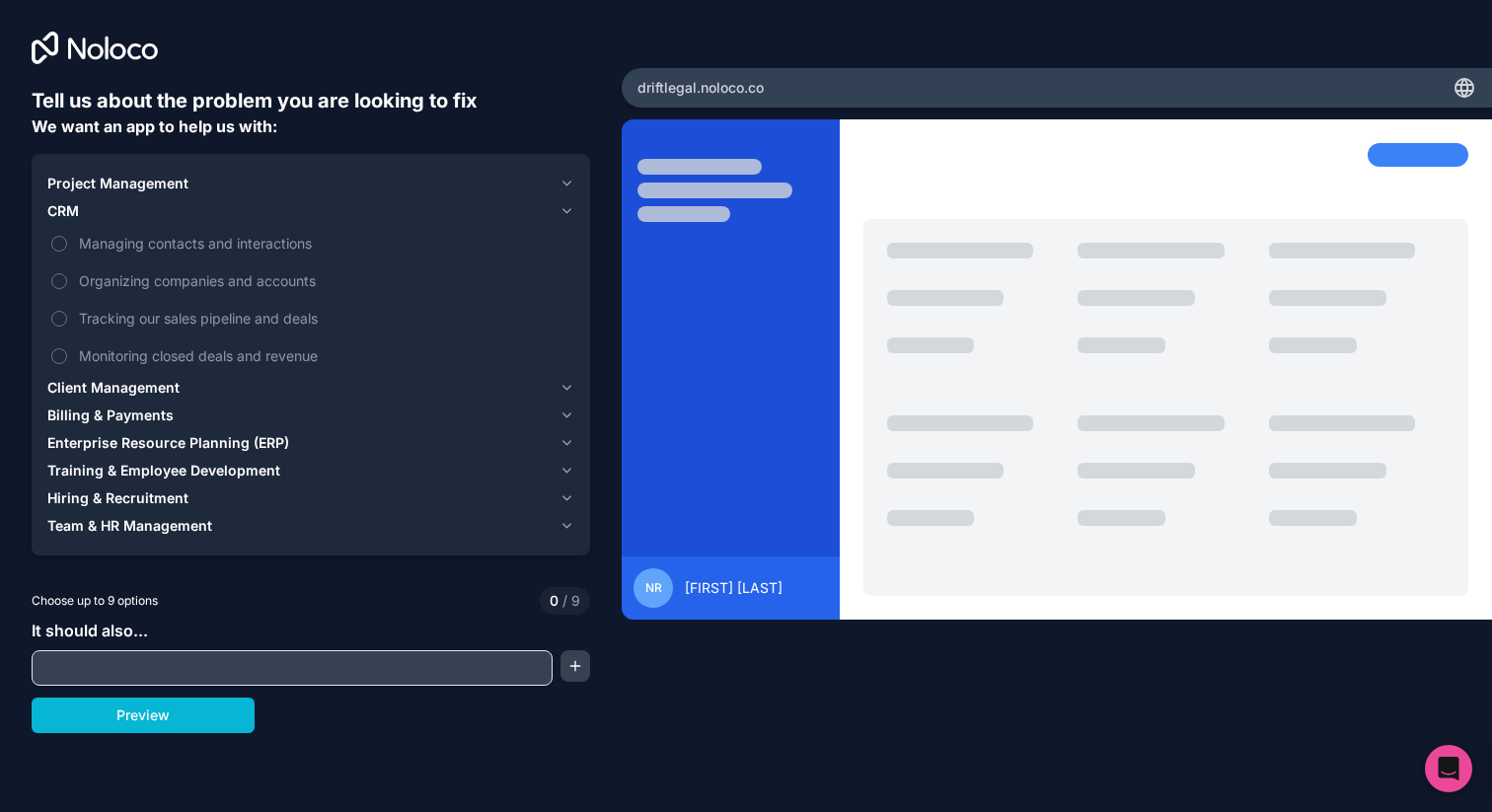 click on "Client Management" at bounding box center (113, 388) 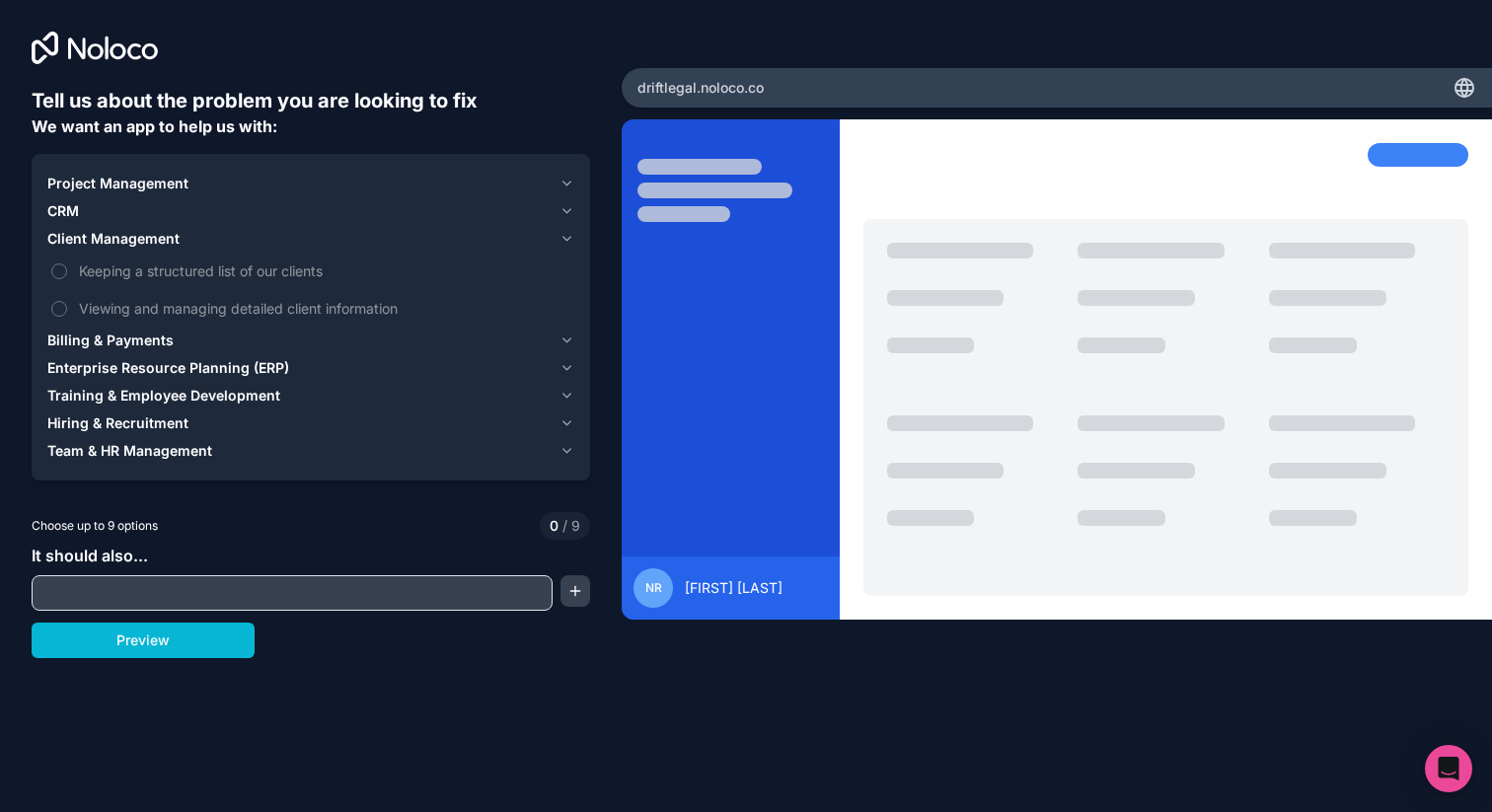 click on "Project Management" at bounding box center [299, 184] 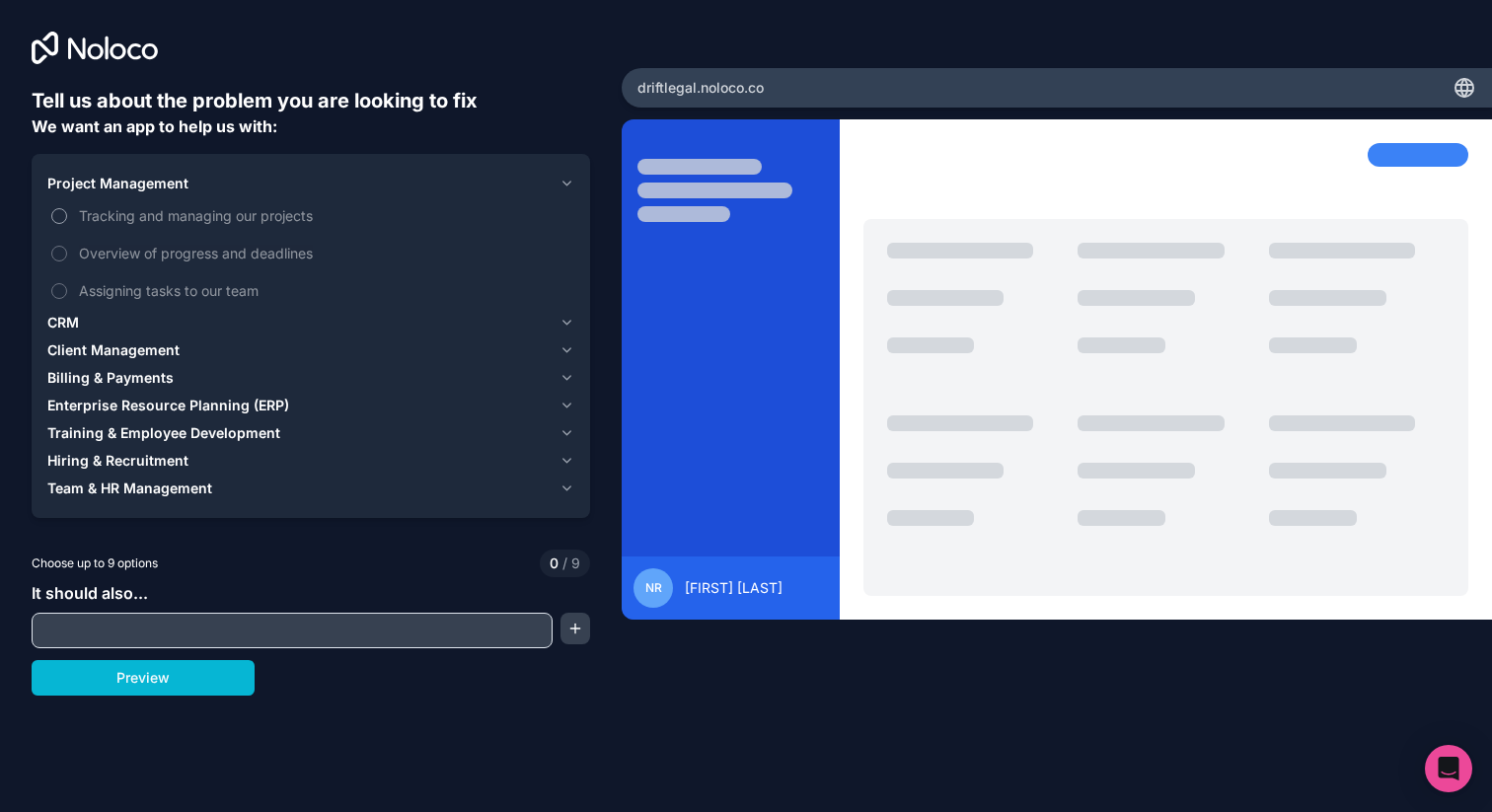 click on "Tracking and managing our projects" at bounding box center [311, 215] 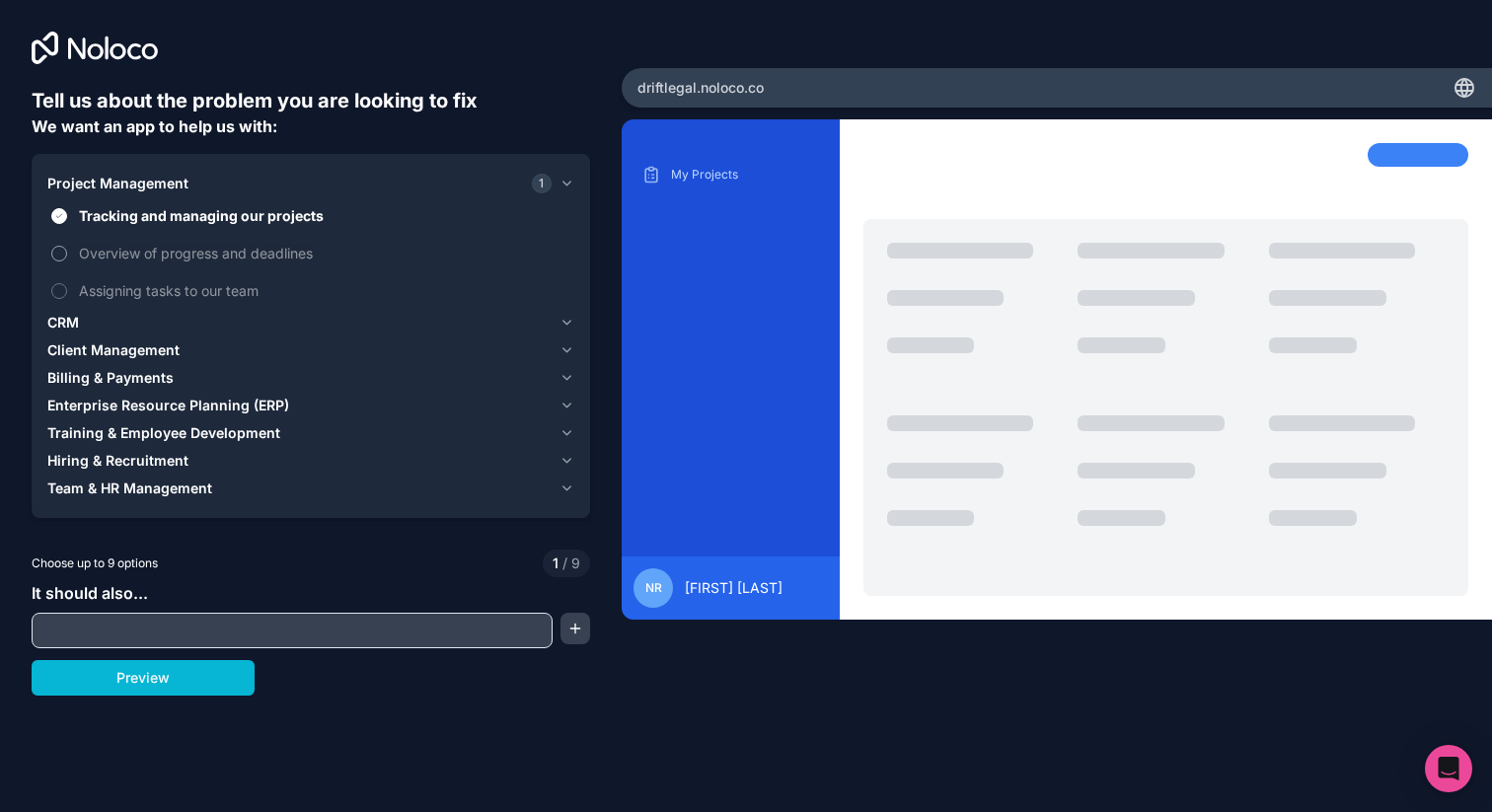 click on "Overview of progress and deadlines" at bounding box center [59, 254] 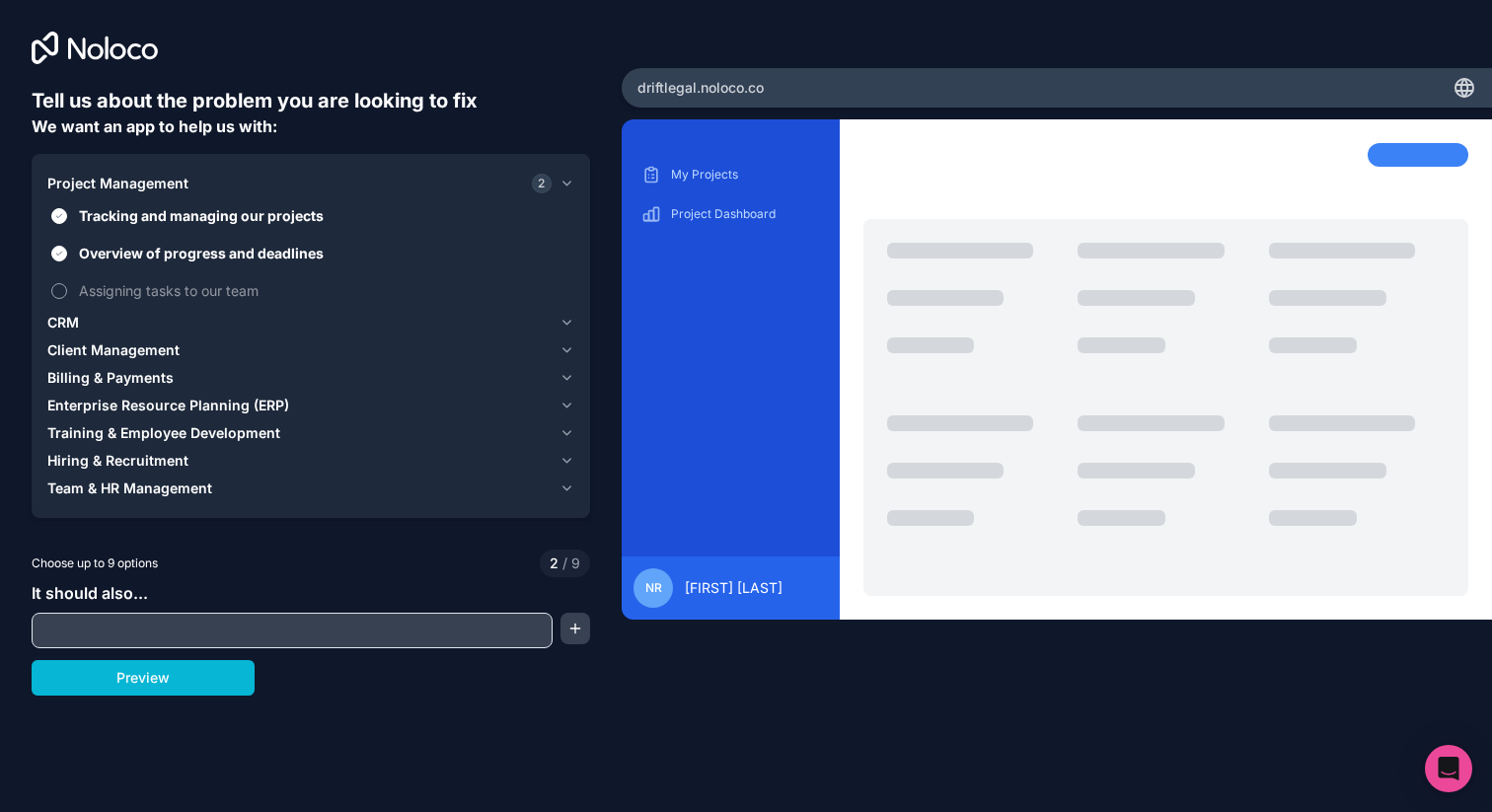 click on "Assigning tasks to our team" at bounding box center [59, 291] 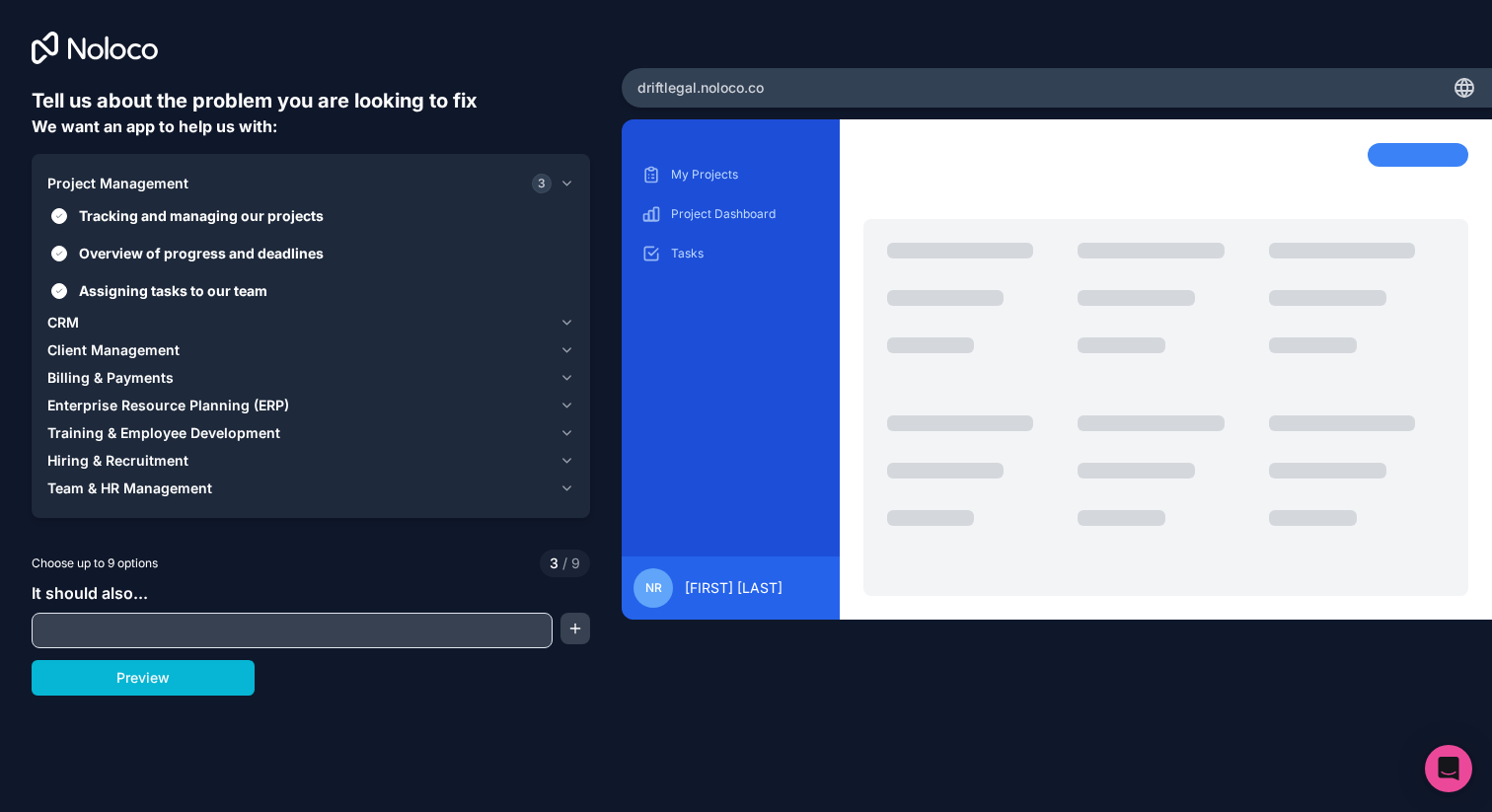 click on "CRM" at bounding box center (299, 323) 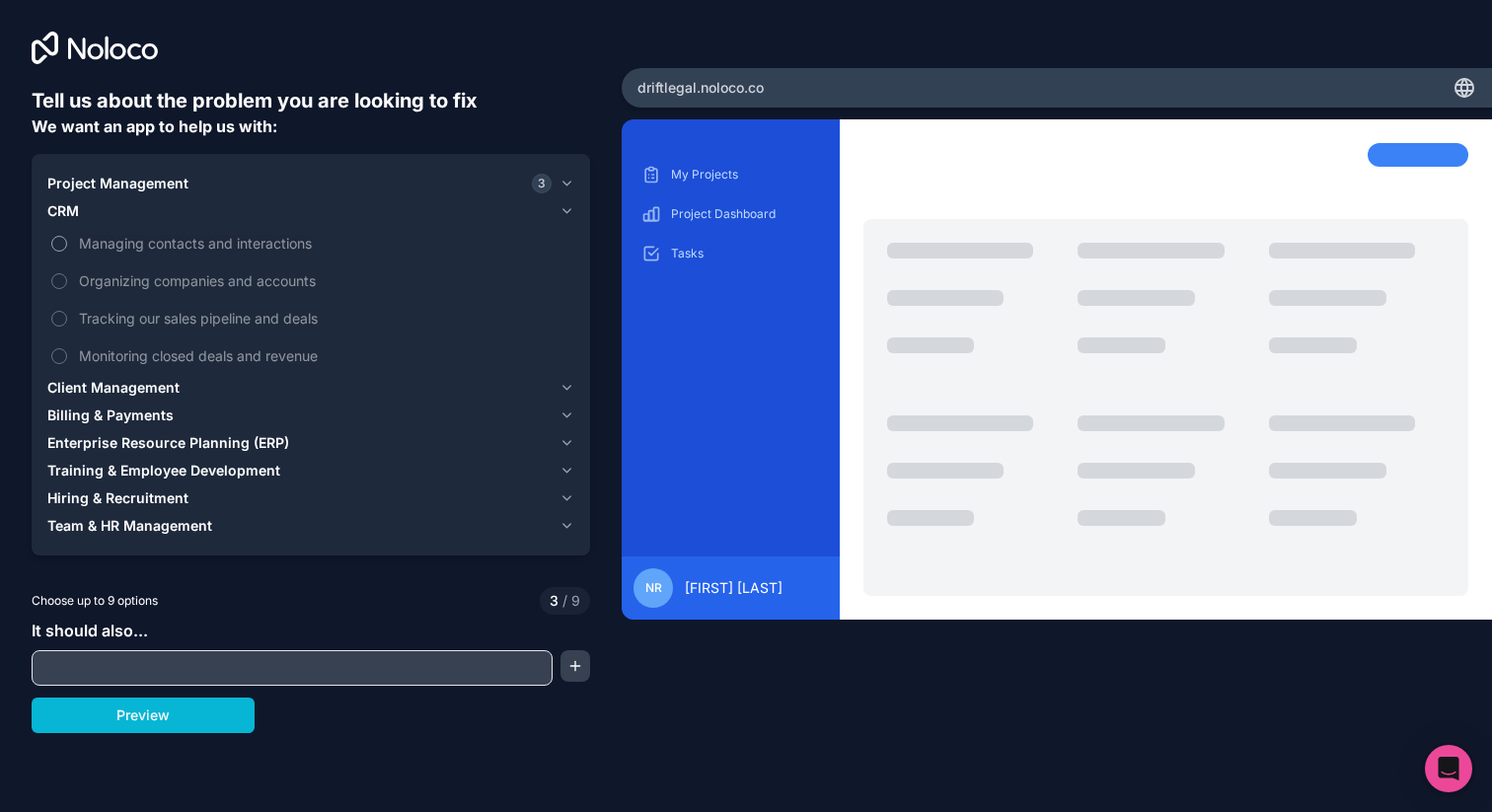 click on "Managing contacts and interactions" at bounding box center (59, 244) 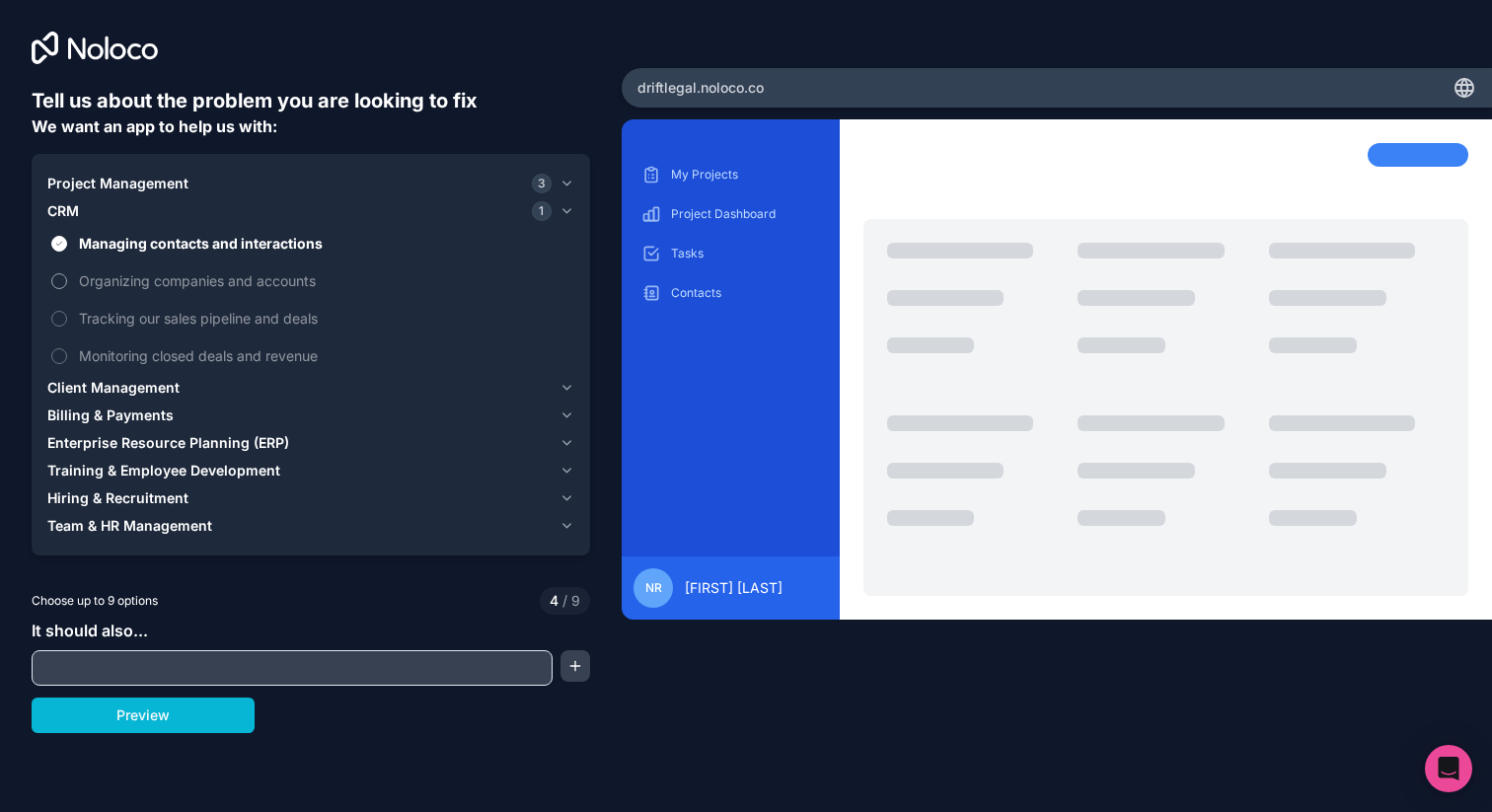 click on "Organizing companies and accounts" at bounding box center (311, 280) 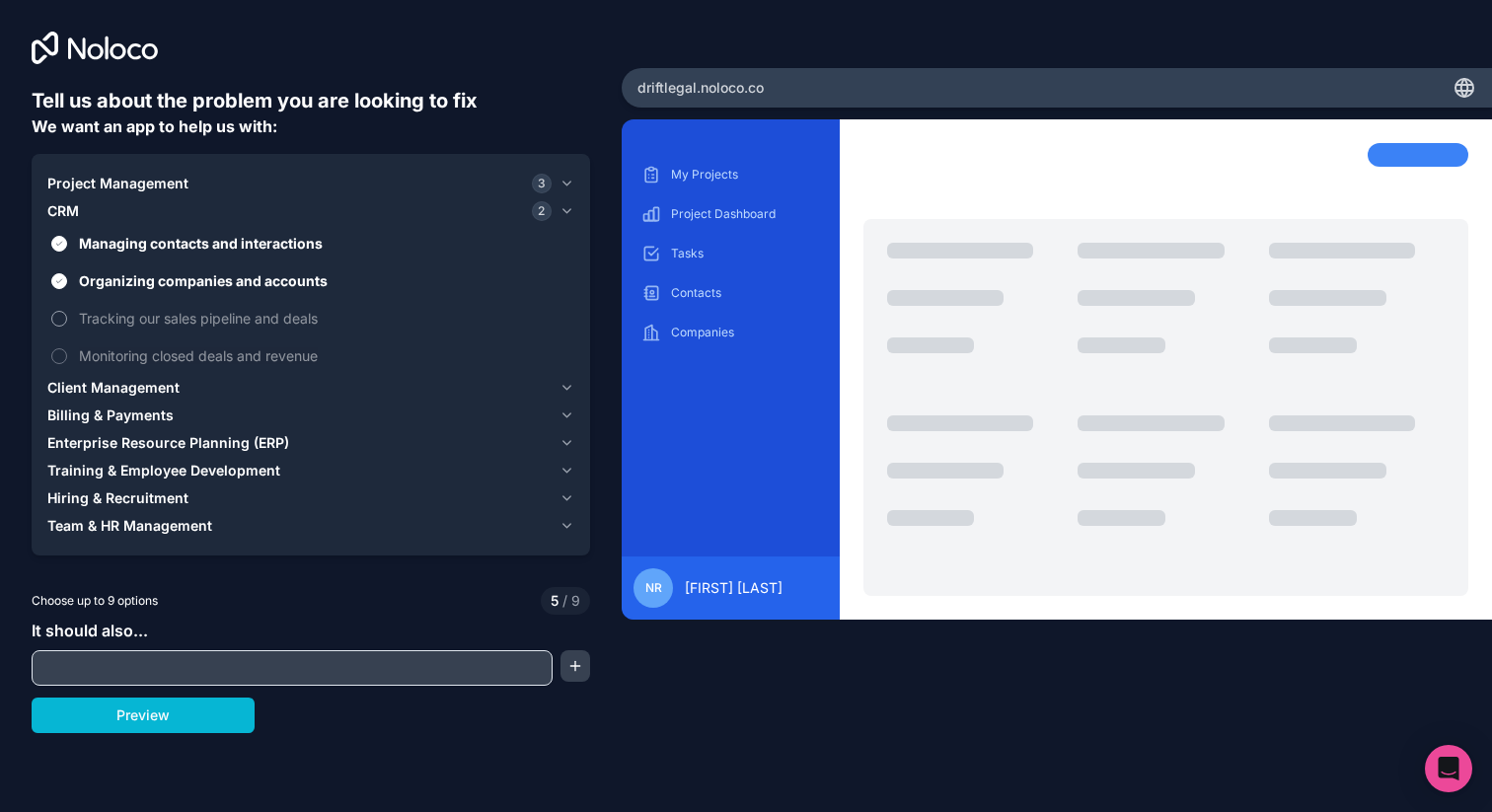 click on "Tracking our sales pipeline and deals" at bounding box center [311, 318] 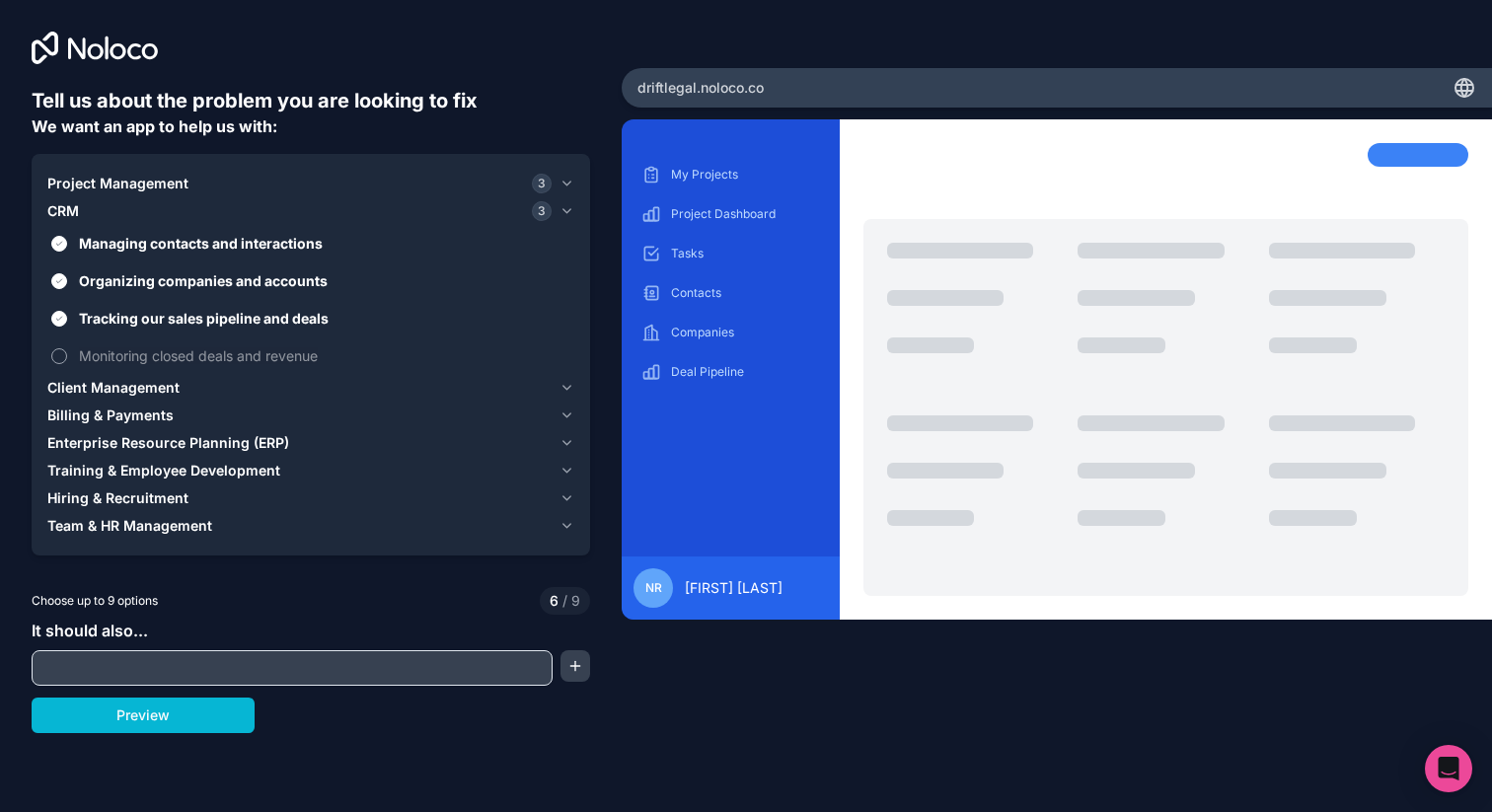 click on "Monitoring closed deals and revenue" at bounding box center [59, 356] 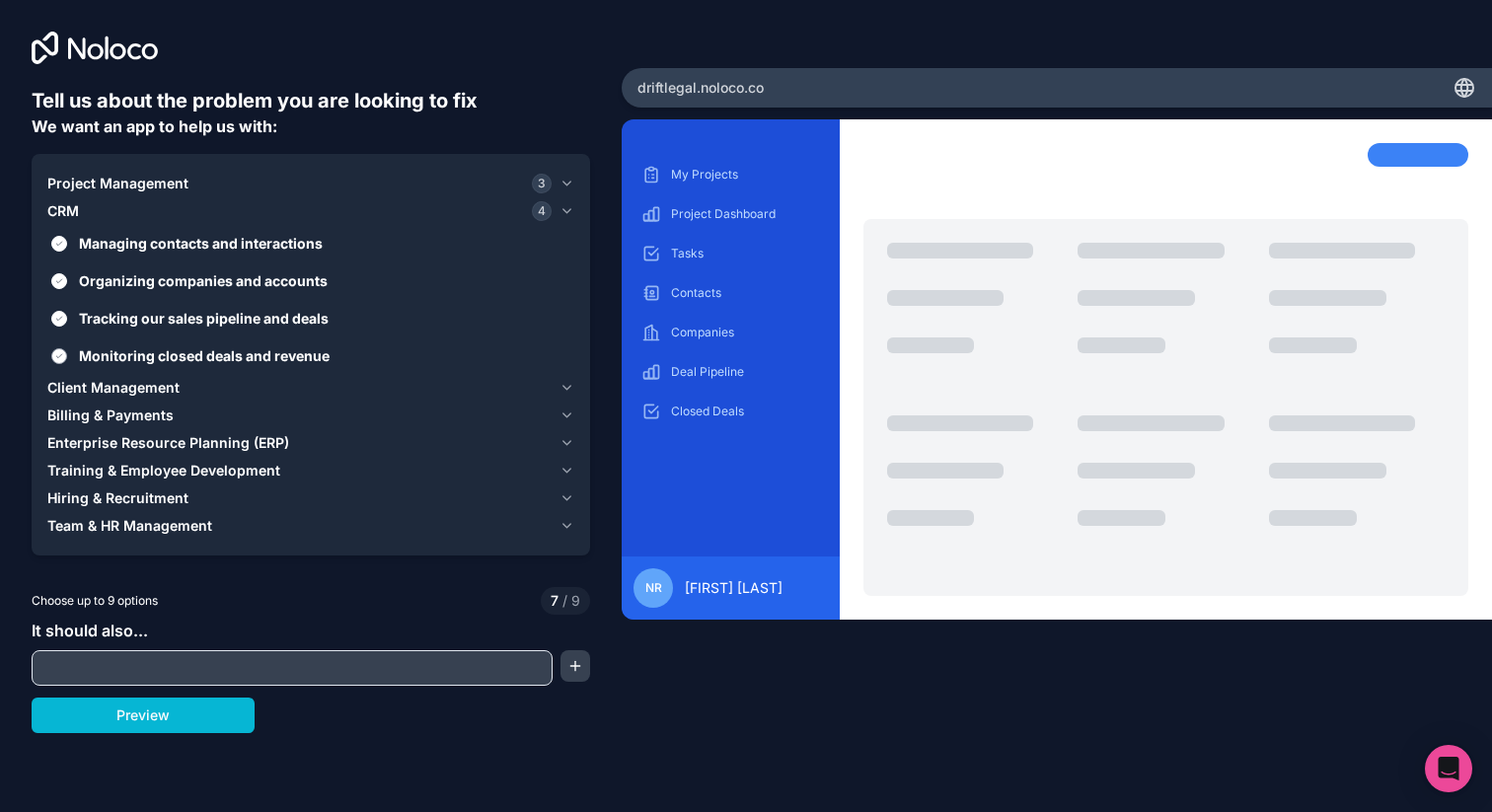 scroll, scrollTop: 42, scrollLeft: 0, axis: vertical 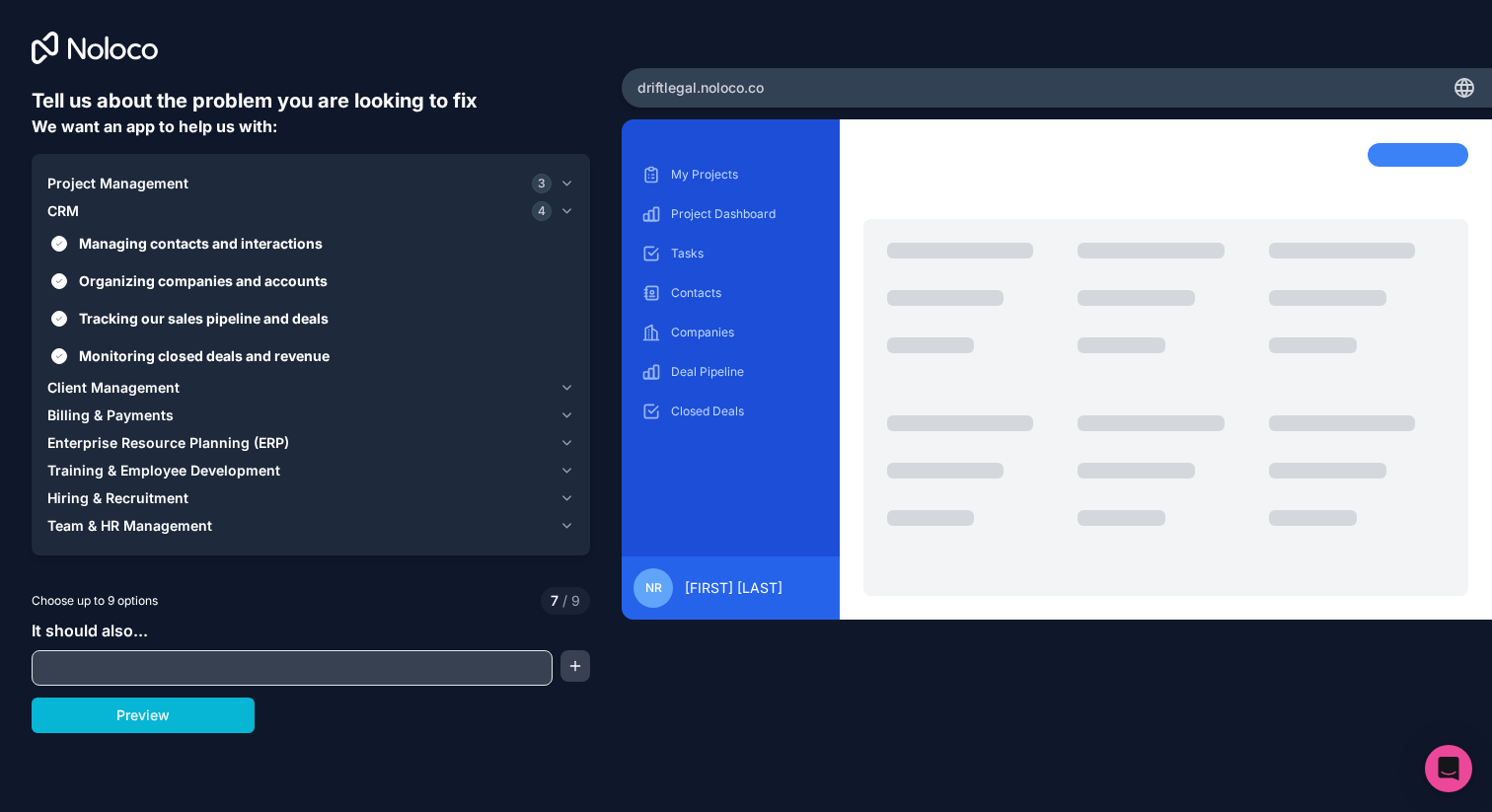 click on "Client Management" at bounding box center [113, 388] 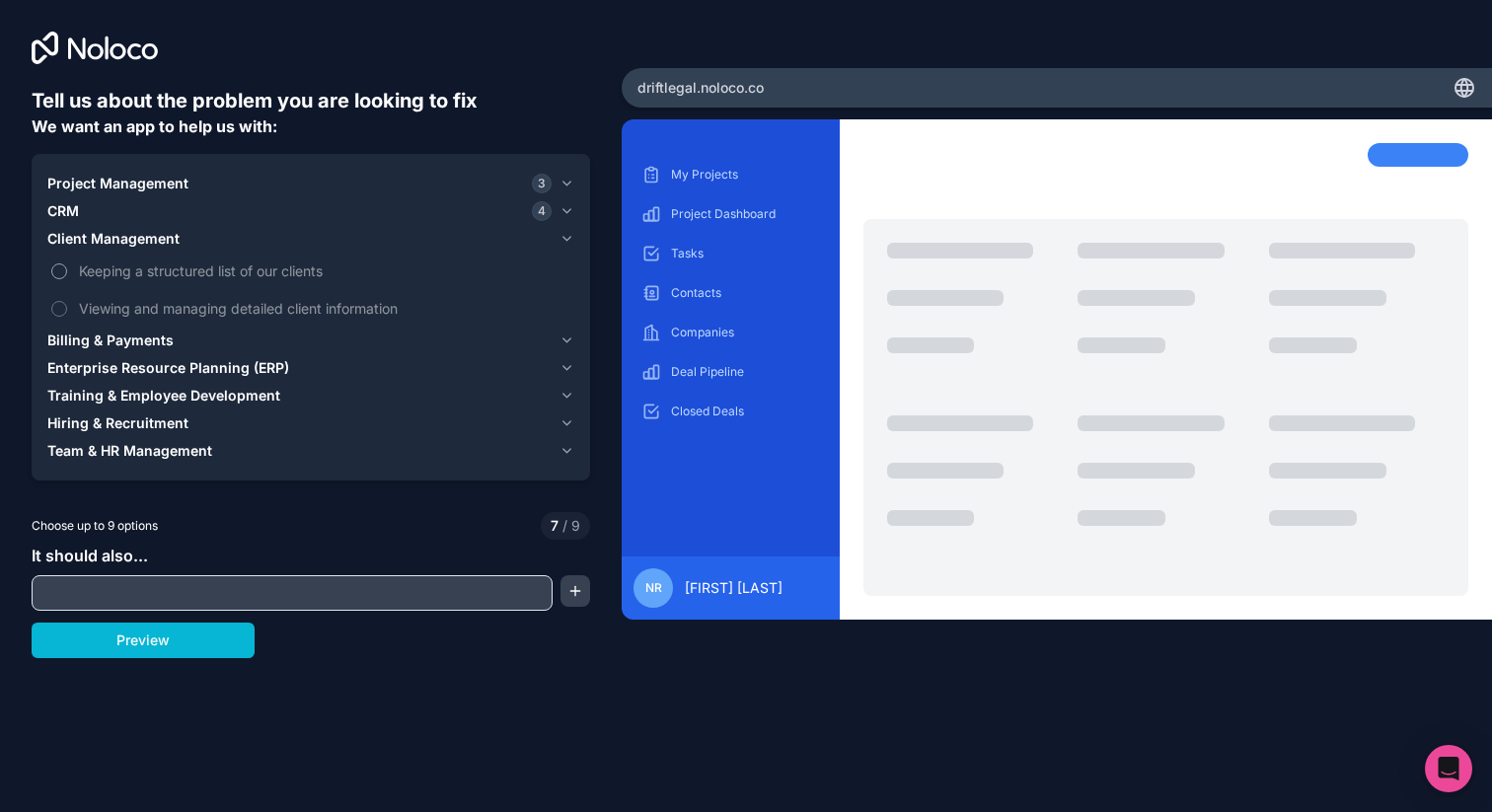 click on "Keeping a structured list of our clients" at bounding box center [59, 271] 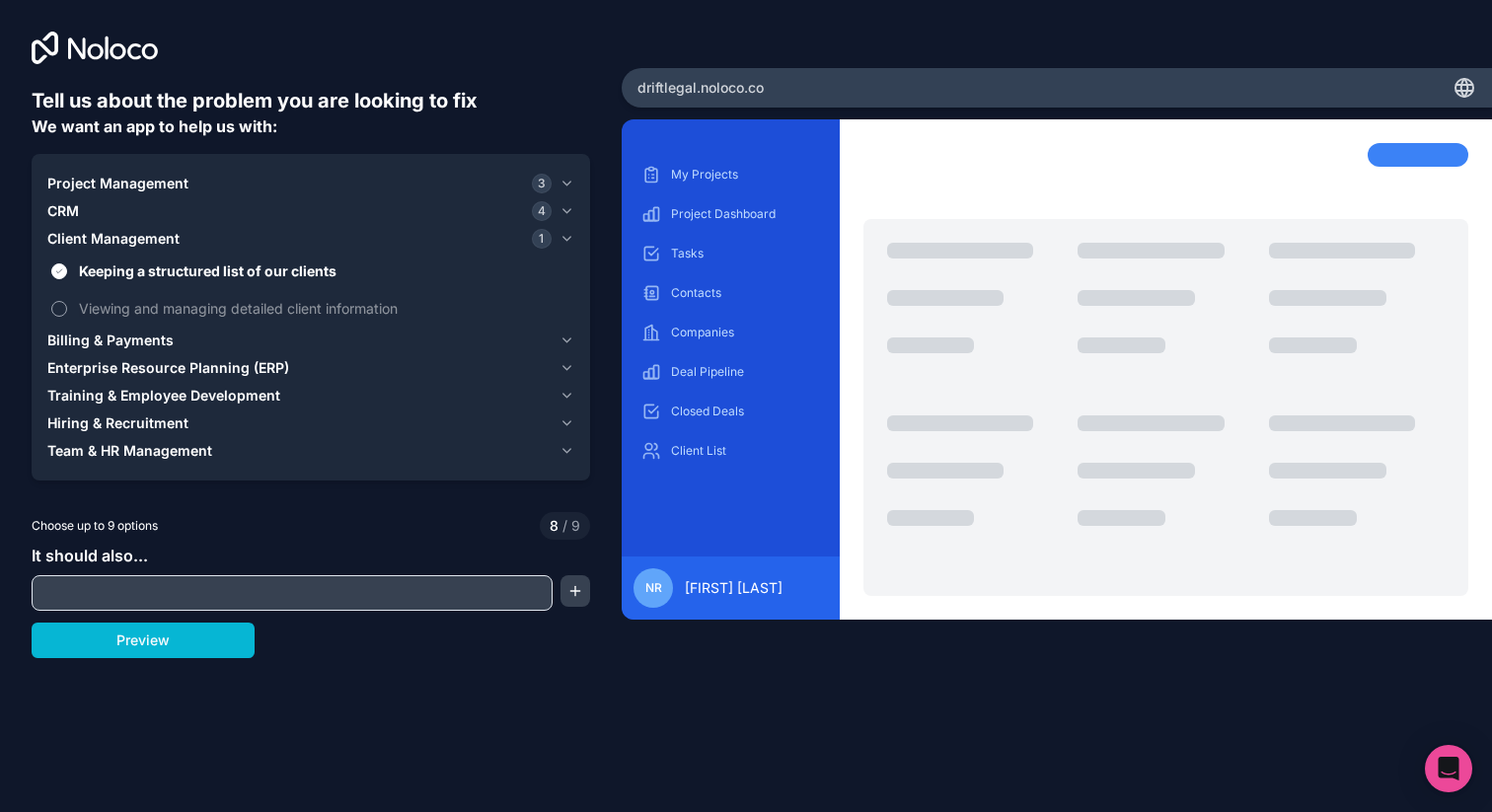 click on "Viewing and managing detailed client information" at bounding box center (311, 308) 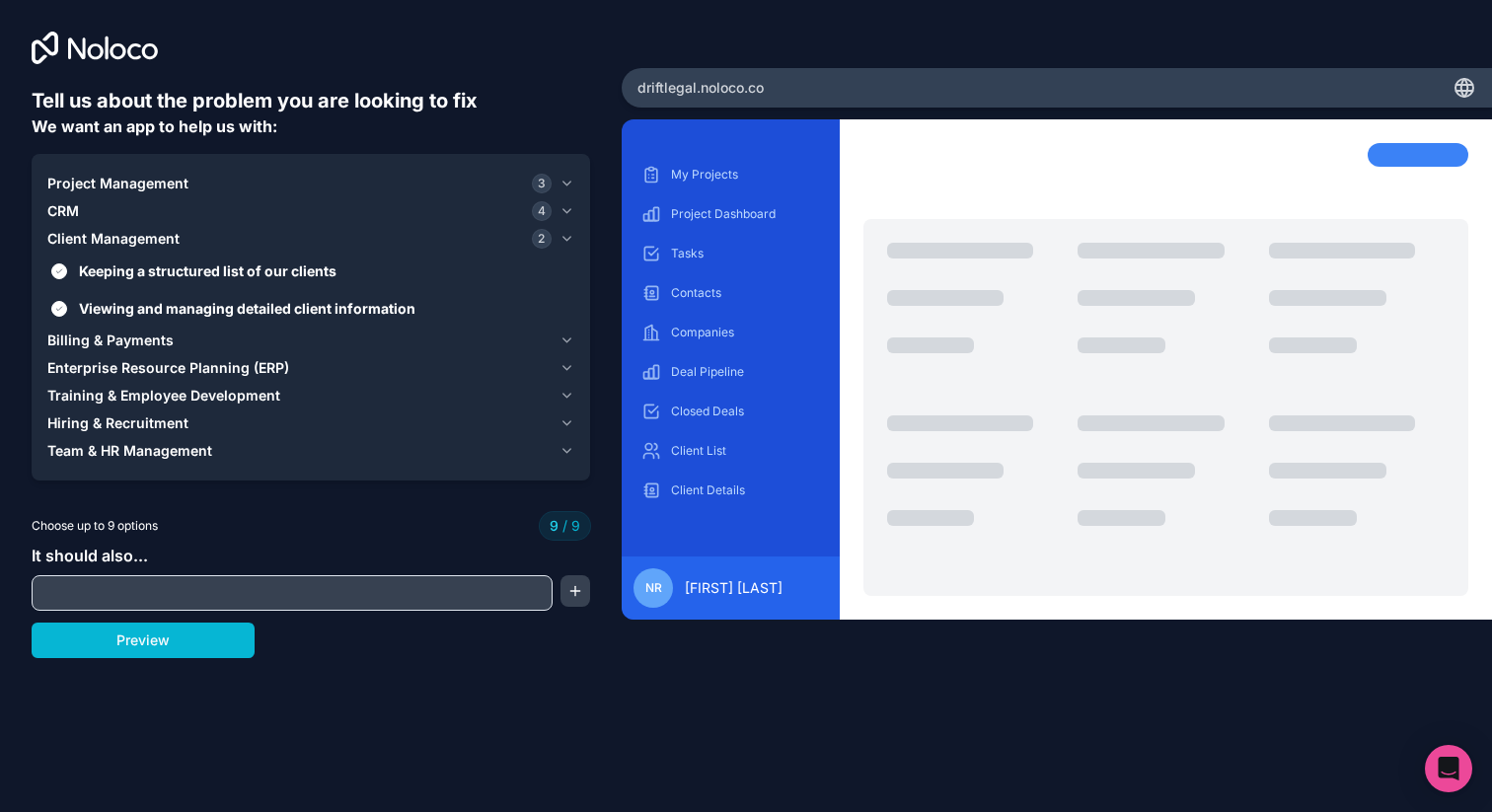 click on "Billing & Payments" at bounding box center [111, 340] 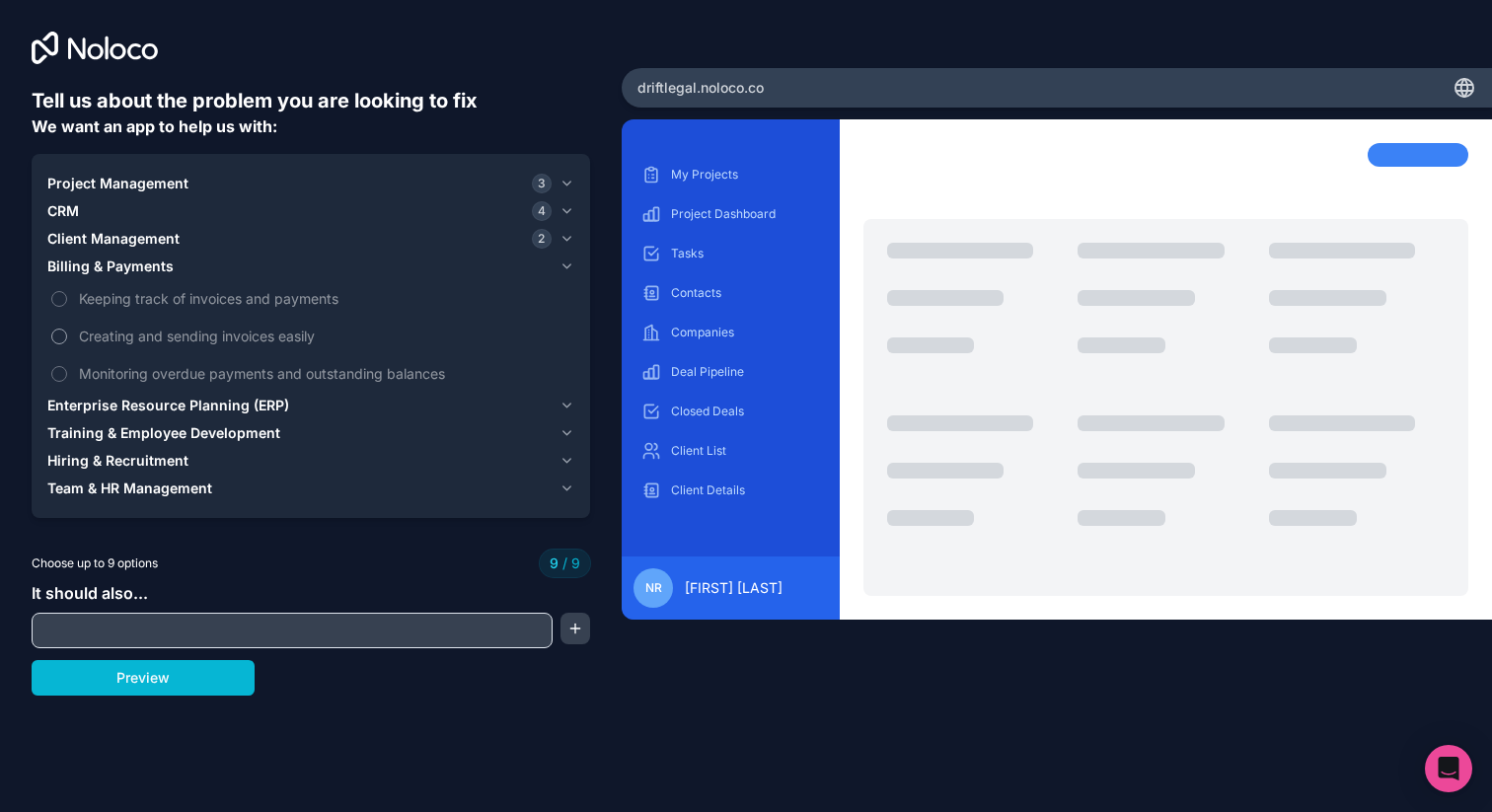 click on "Creating and sending invoices easily" at bounding box center [311, 335] 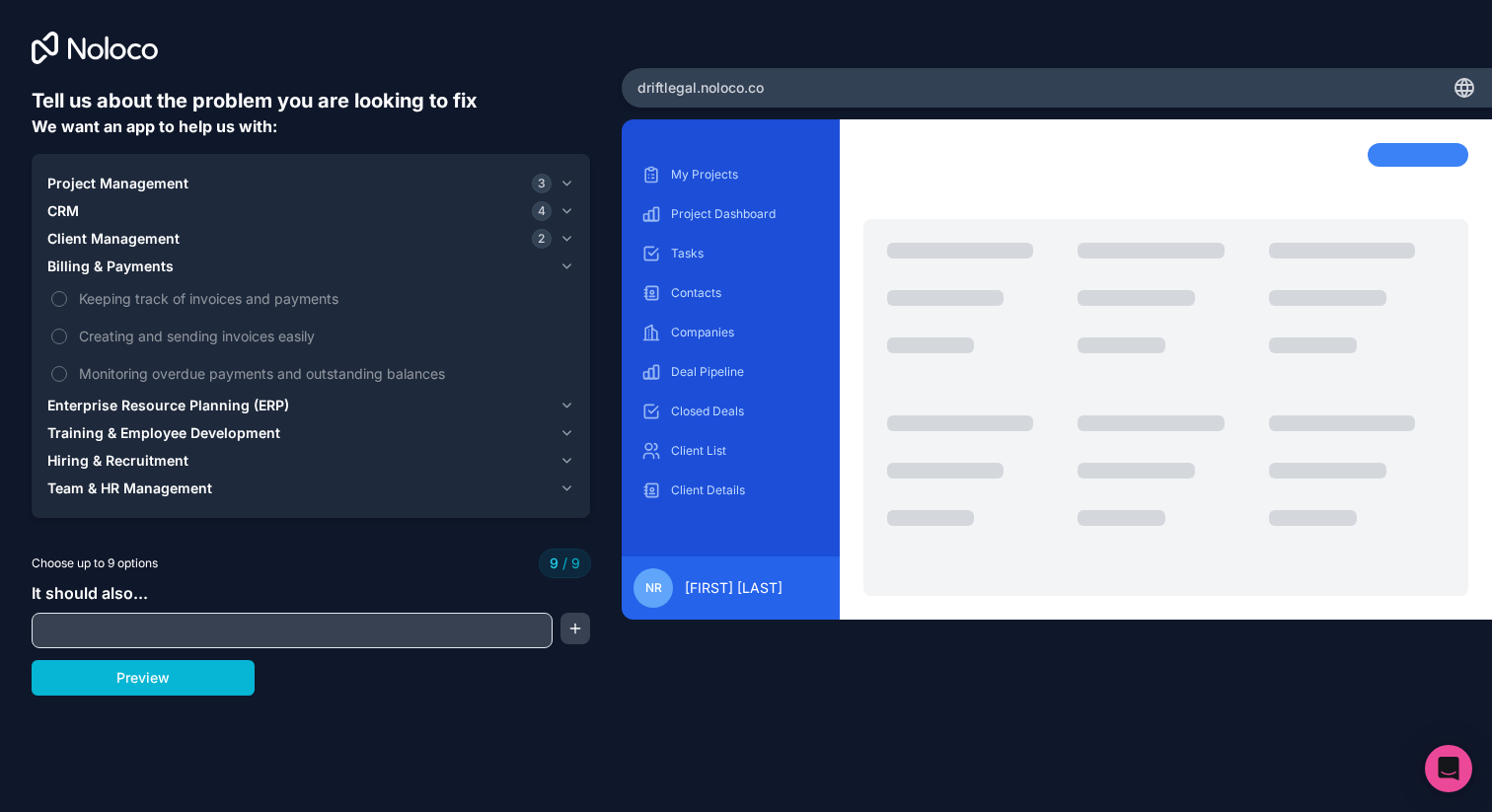 click on "Billing & Payments" at bounding box center [311, 266] 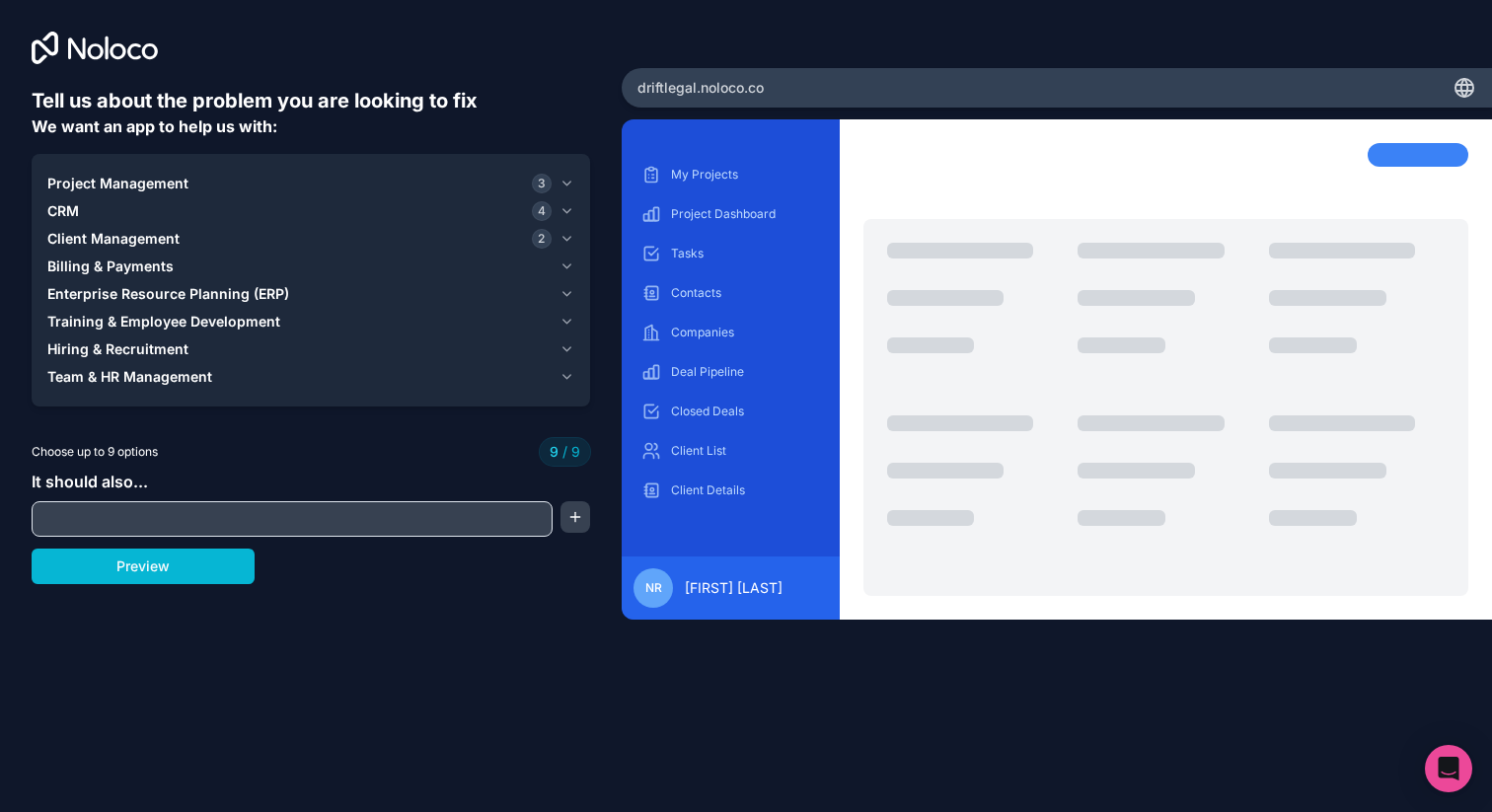 click on "Client Management 2" at bounding box center [299, 239] 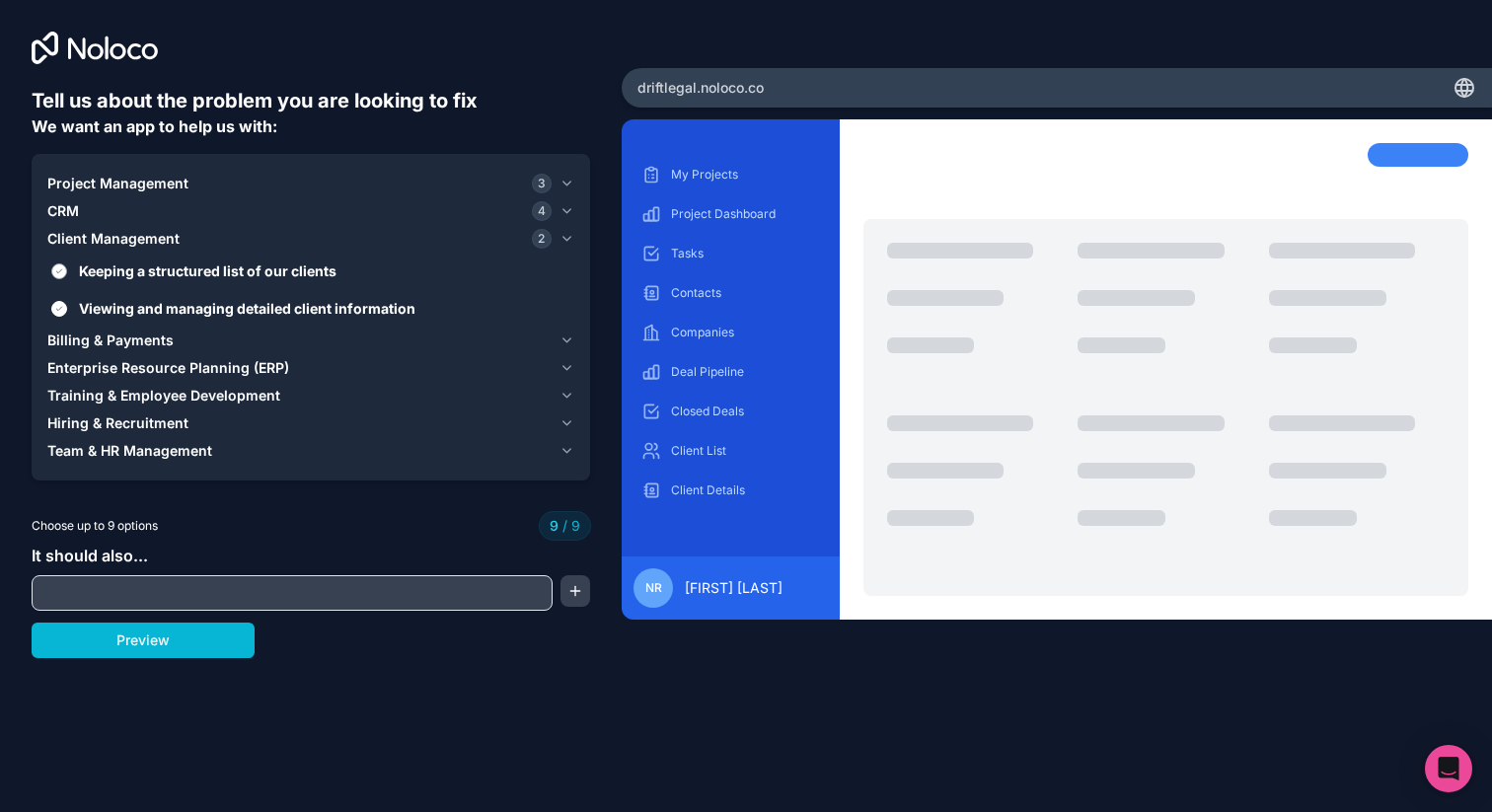 click on "Keeping a structured list of our clients" at bounding box center [325, 270] 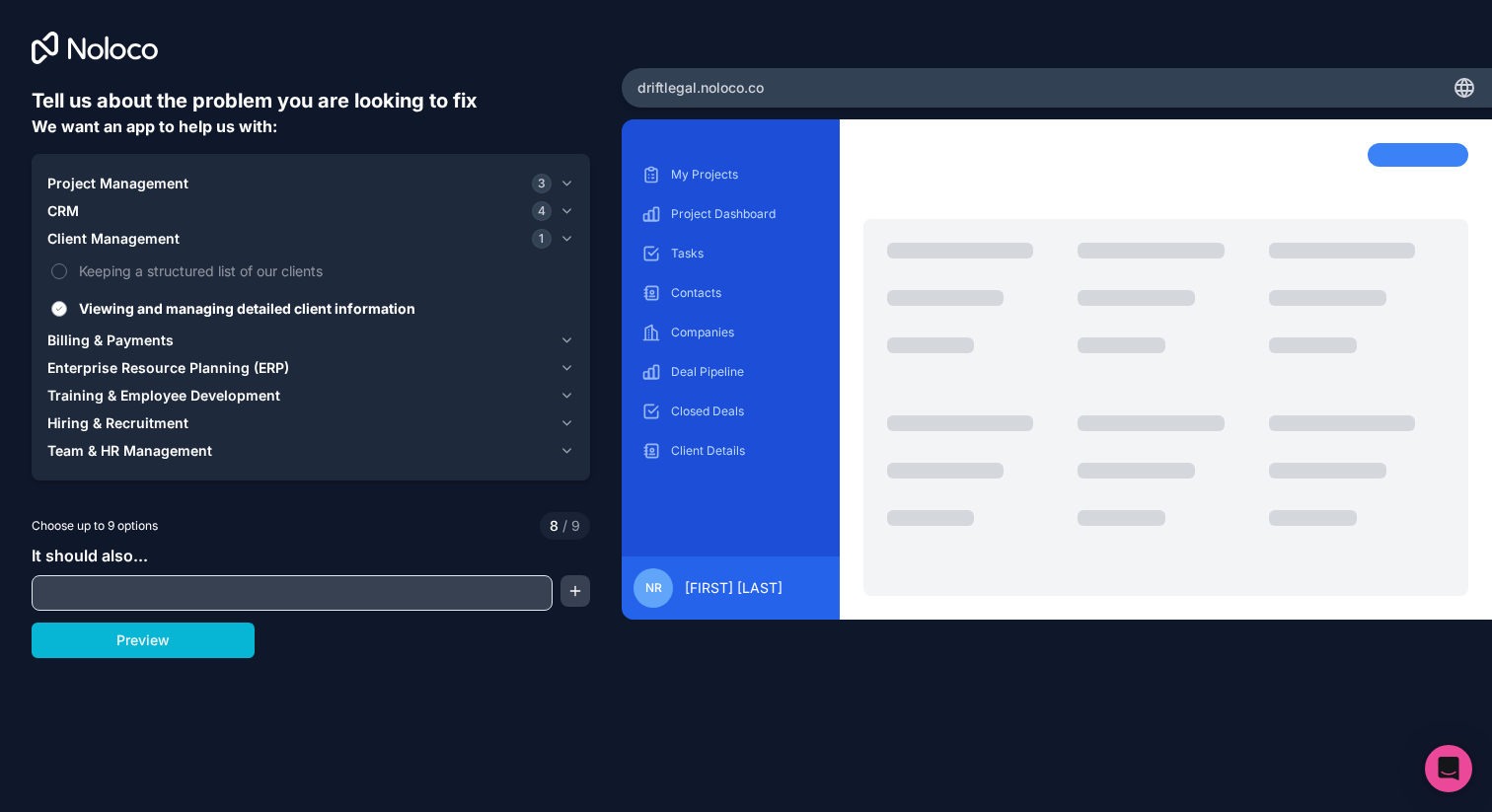 click on "Viewing and managing detailed client information" at bounding box center [325, 308] 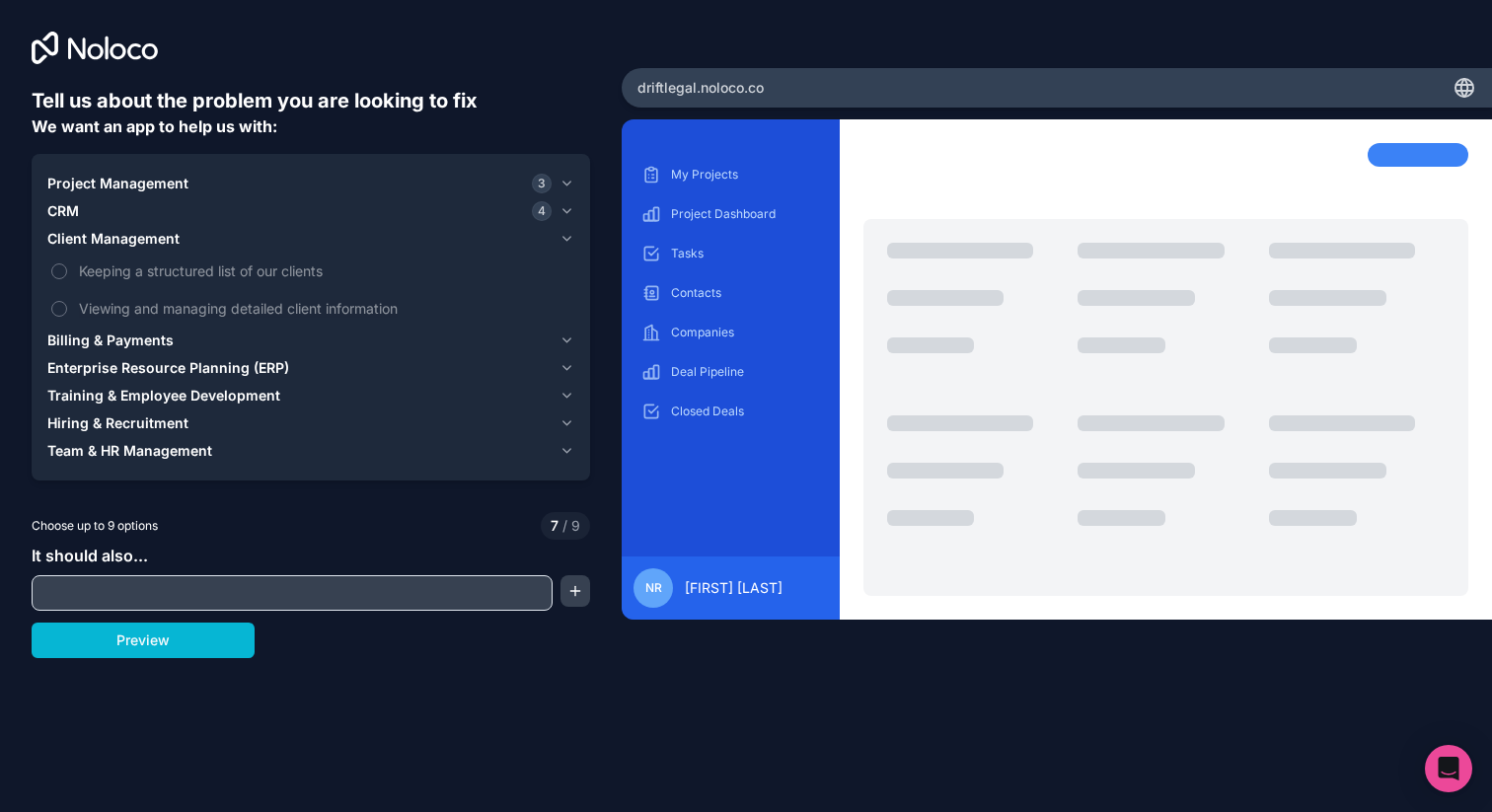 click on "Client Management" at bounding box center (299, 239) 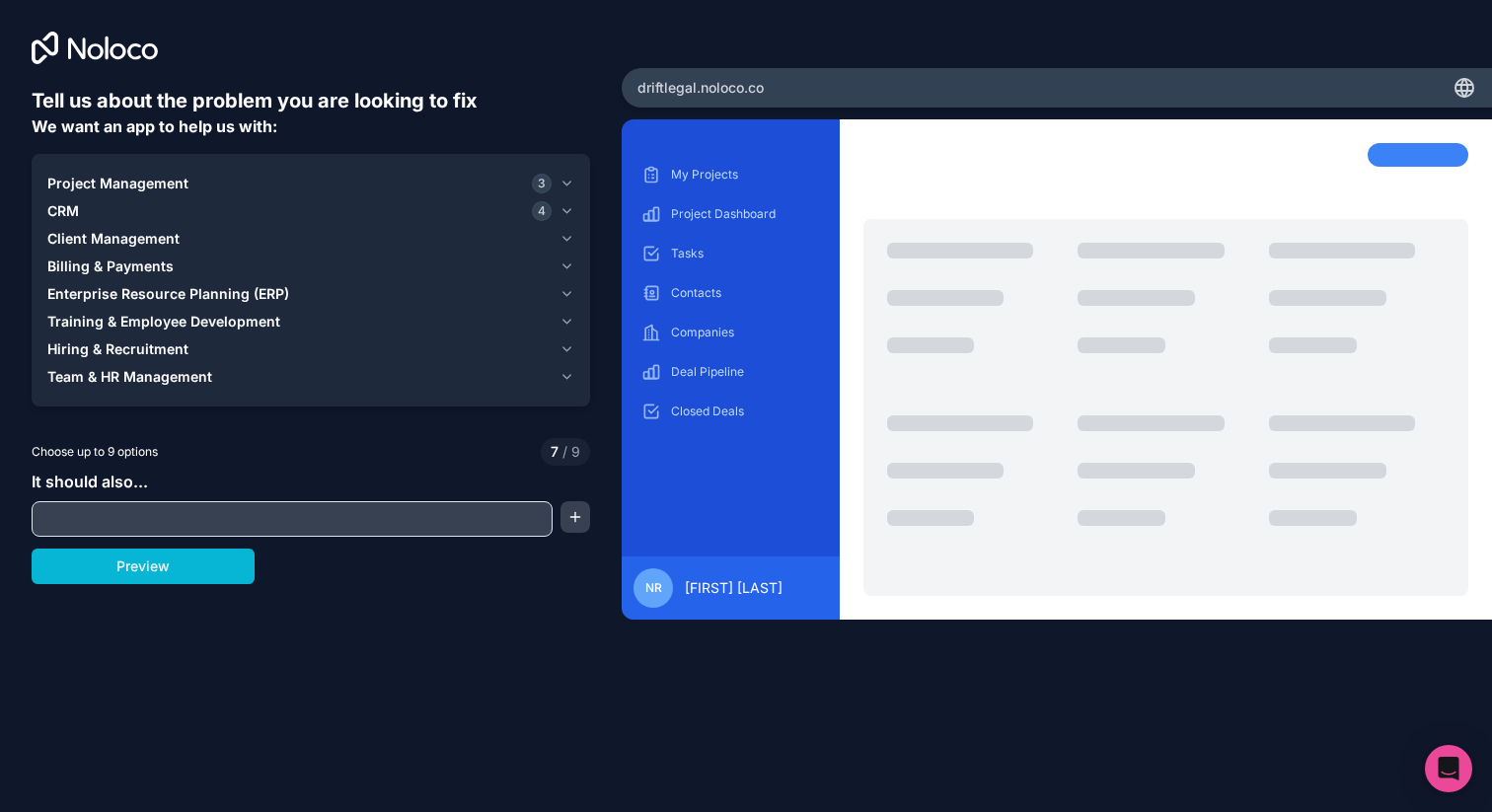 click on "CRM 4" at bounding box center [299, 211] 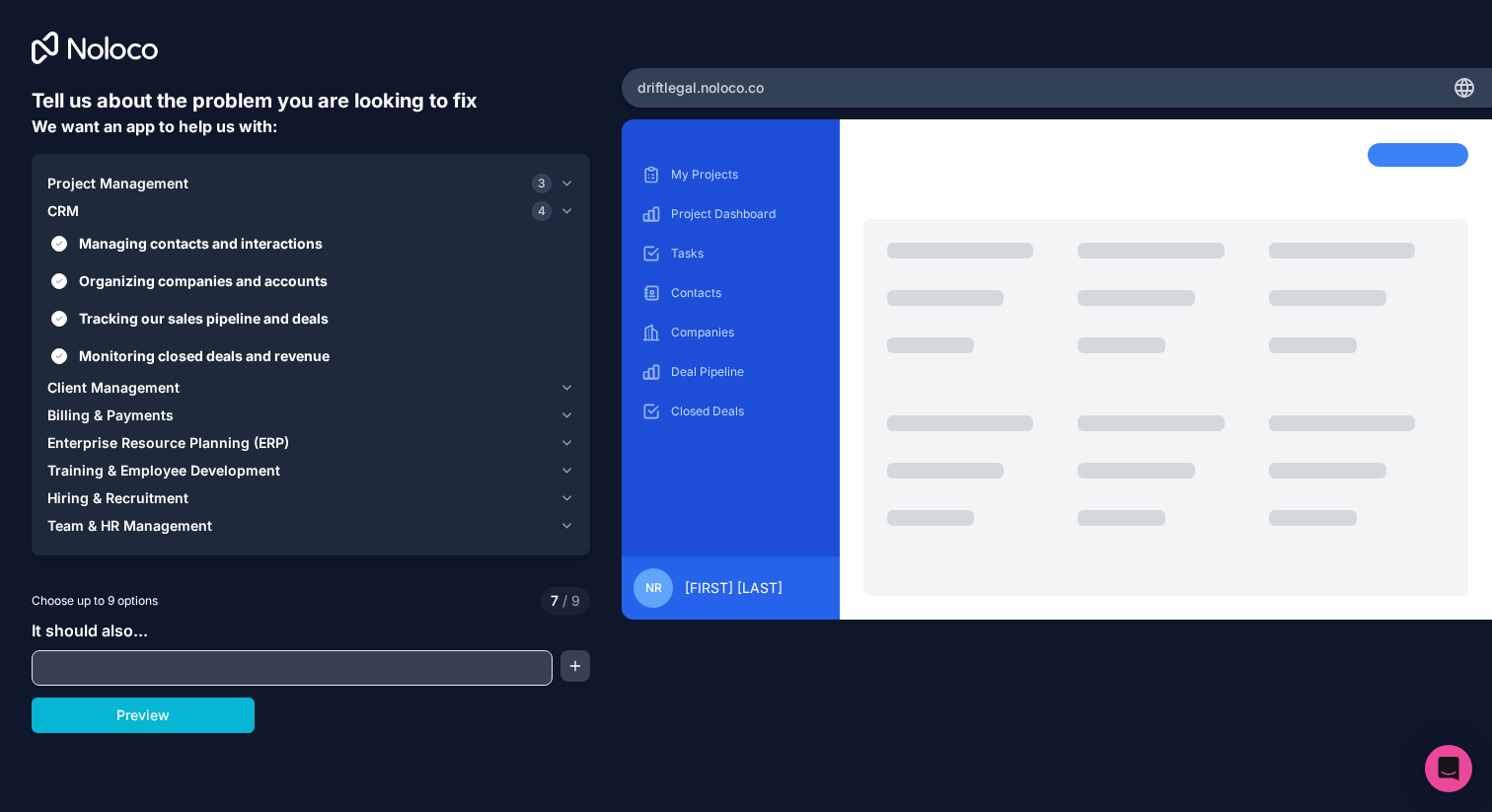 click on "CRM 4" at bounding box center (299, 211) 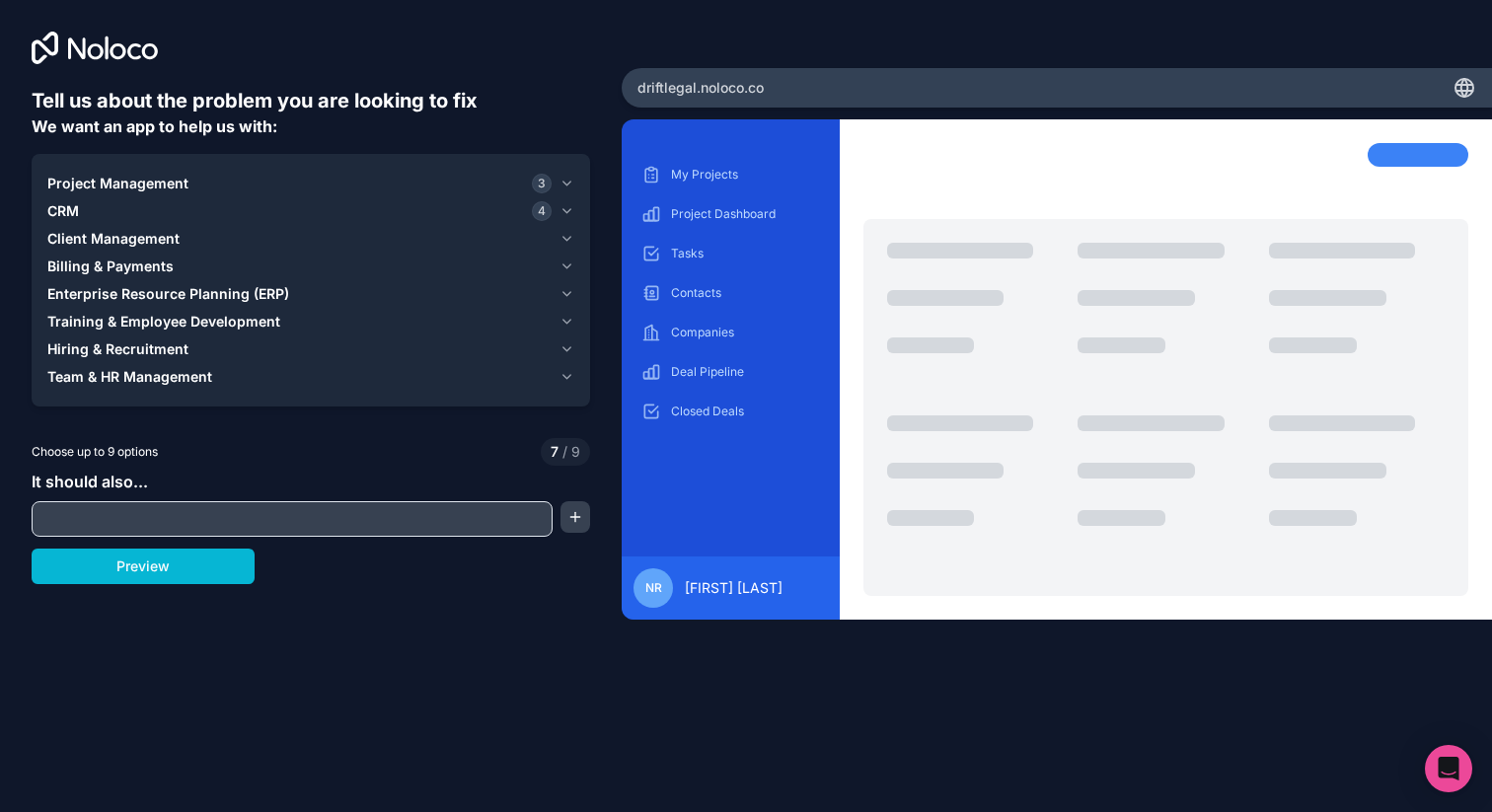 click on "Billing & Payments" at bounding box center [111, 266] 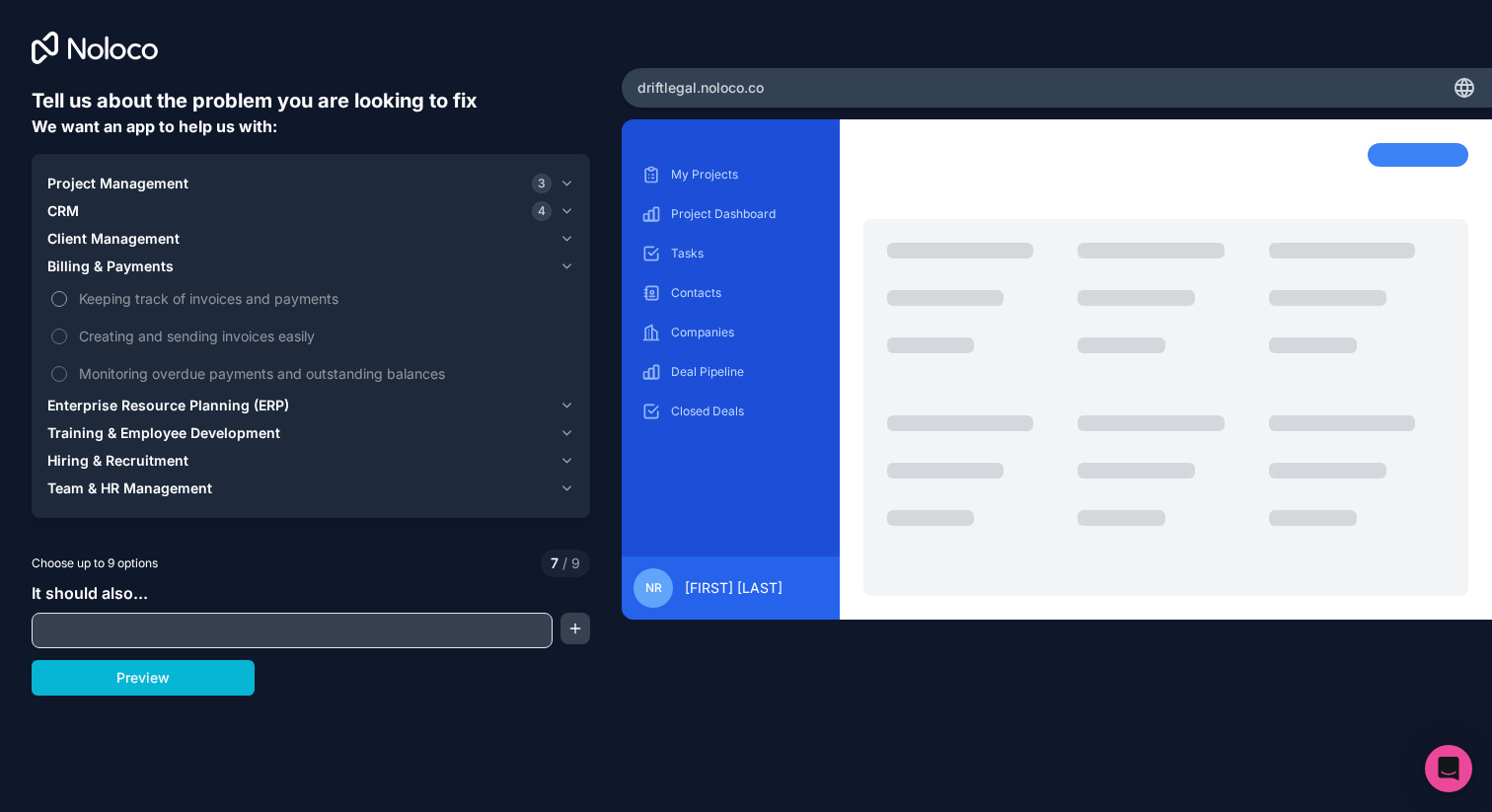 click on "Keeping track of invoices and payments" at bounding box center [59, 299] 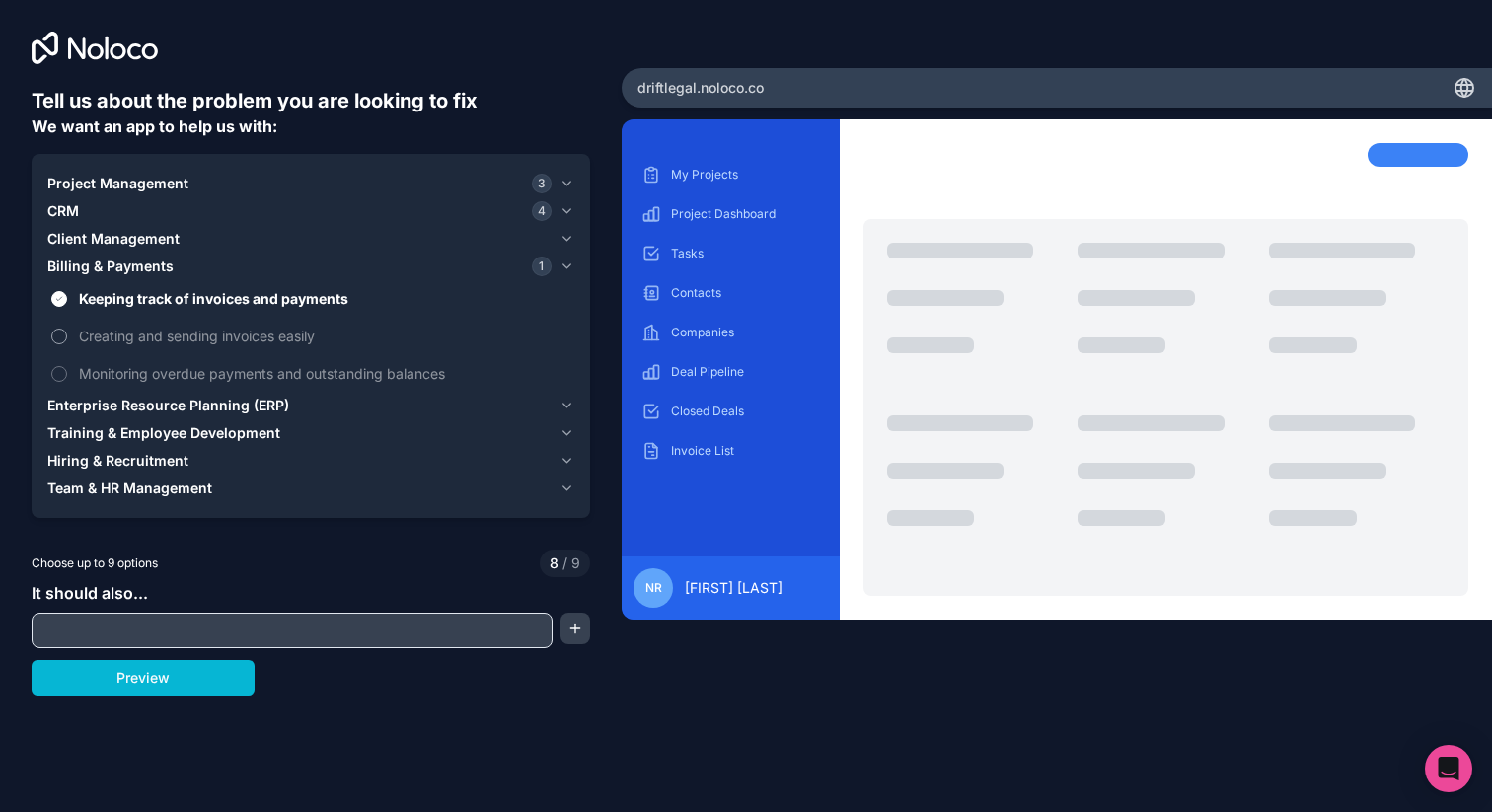 click on "Creating and sending invoices easily" at bounding box center (311, 335) 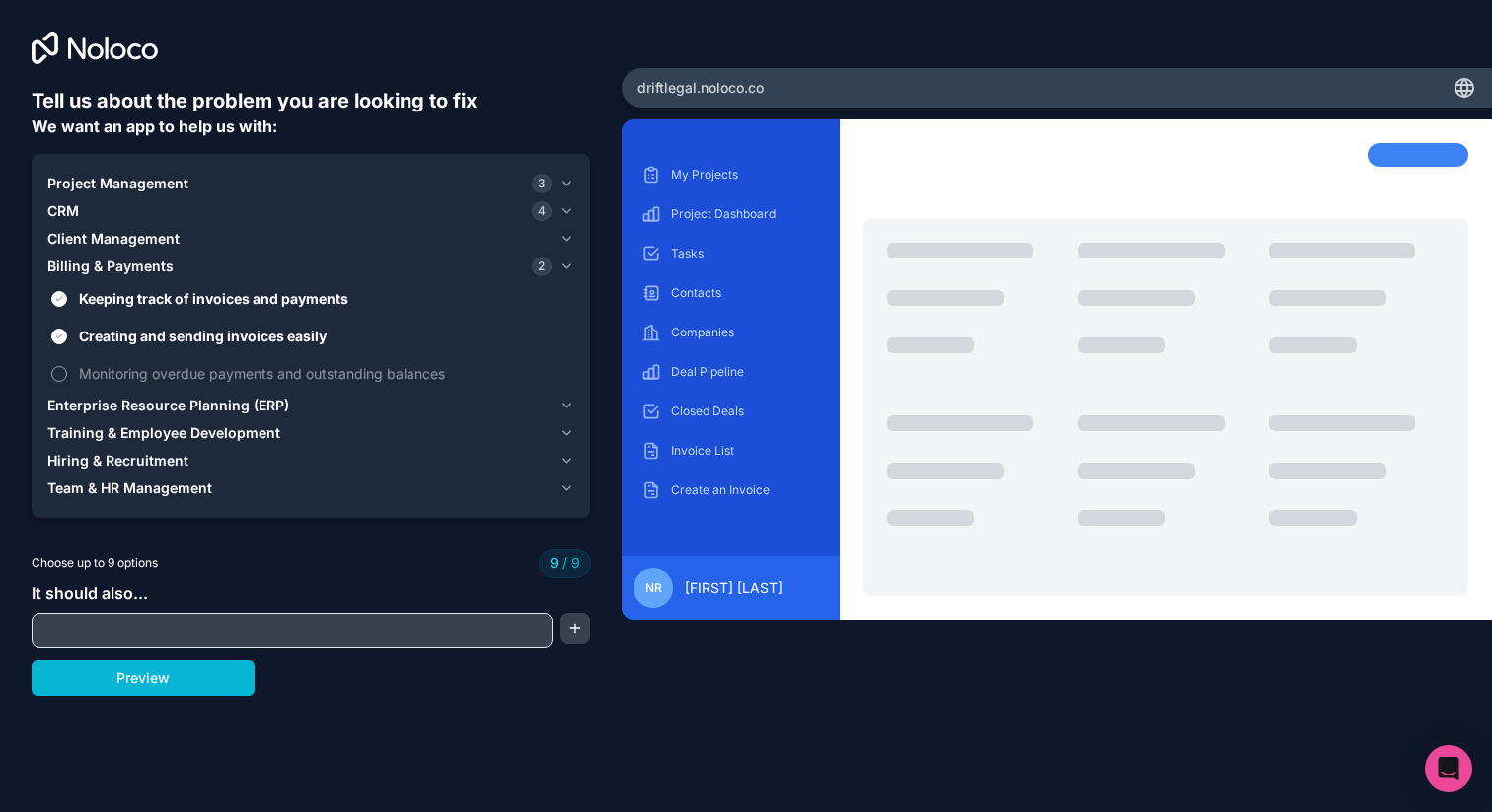 scroll, scrollTop: 42, scrollLeft: 0, axis: vertical 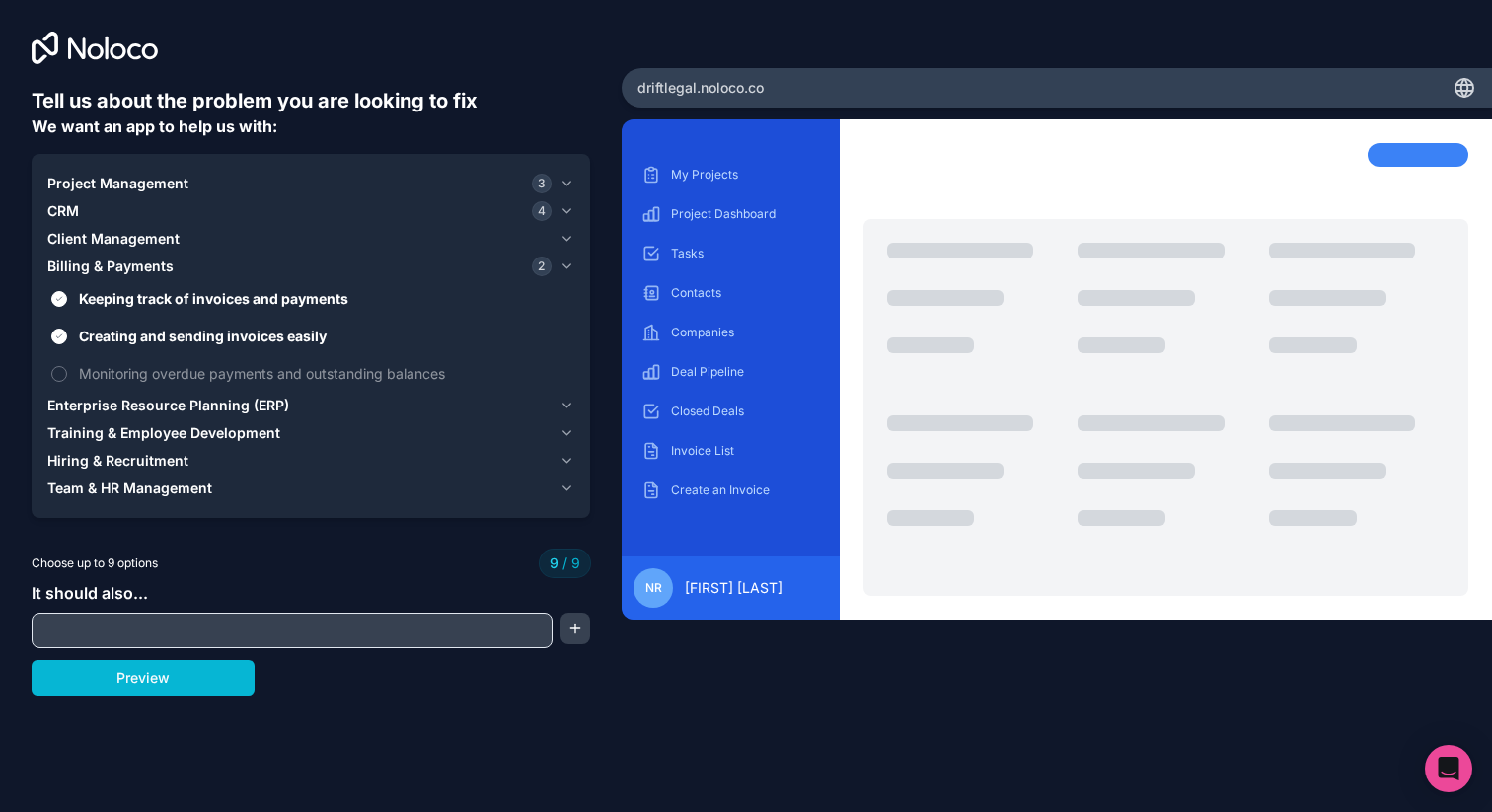 click on "Enterprise Resource Planning (ERP)" at bounding box center (168, 406) 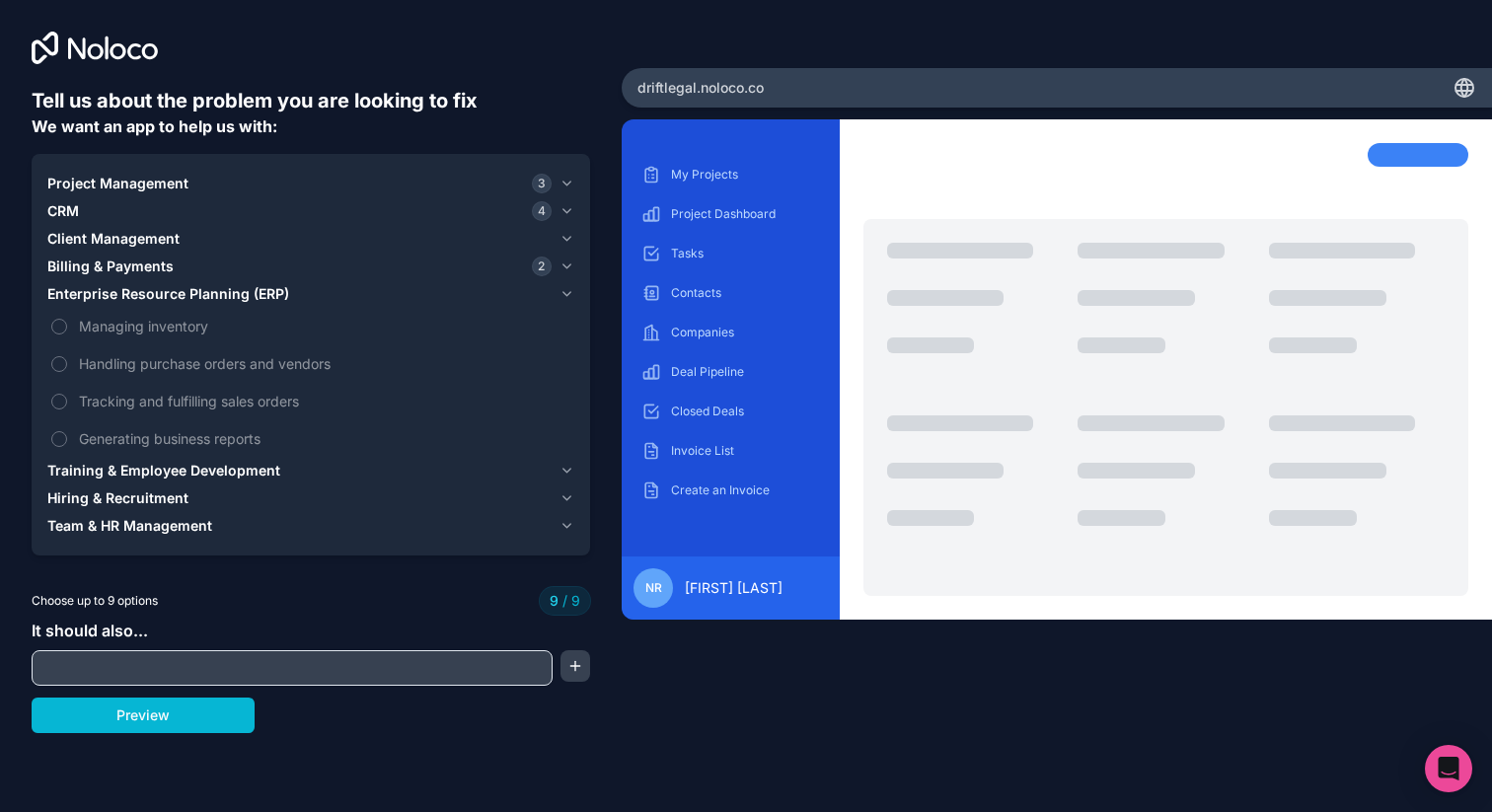click on "Enterprise Resource Planning (ERP)" at bounding box center [168, 294] 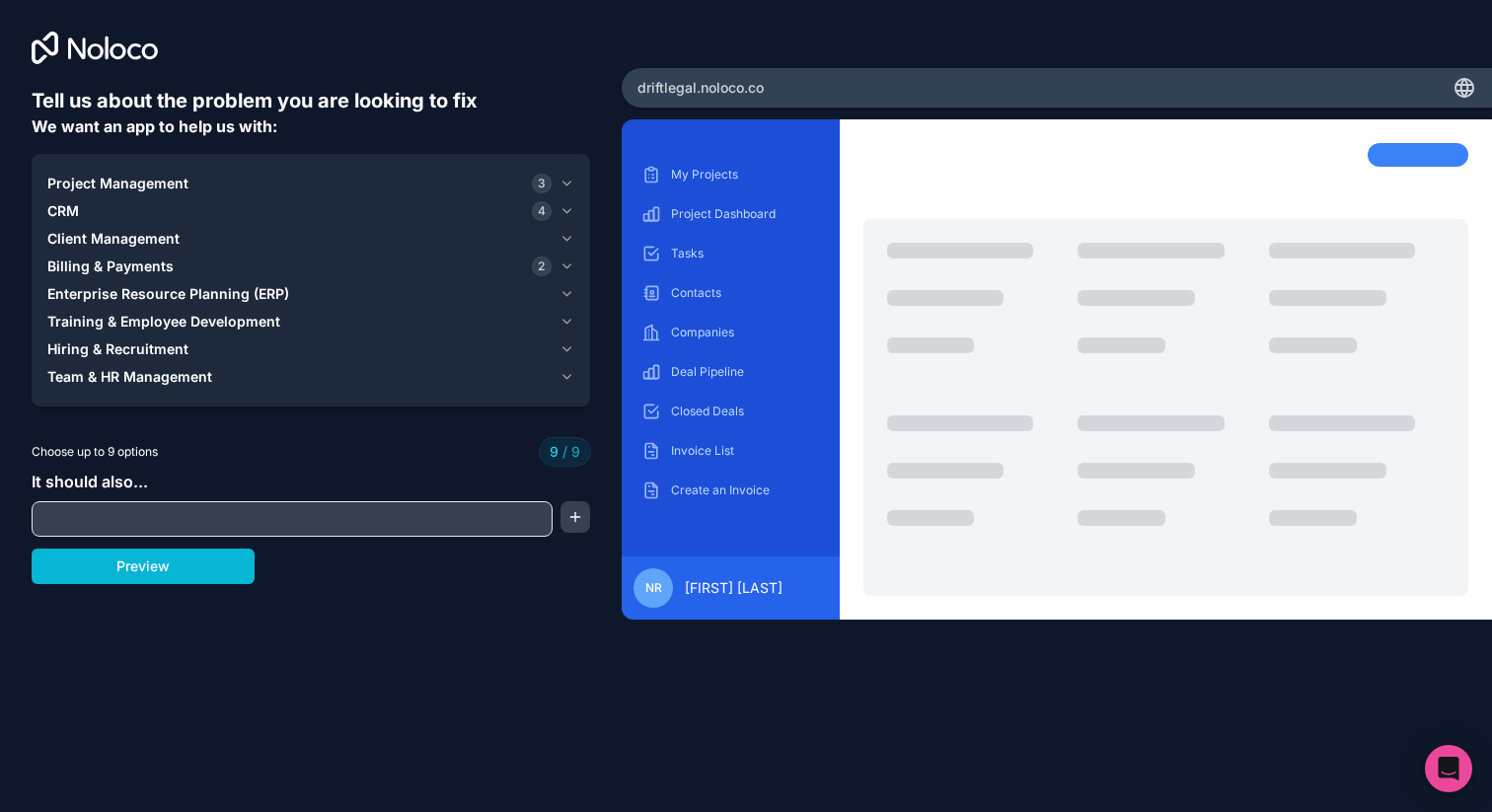 click on "Hiring & Recruitment" at bounding box center [117, 349] 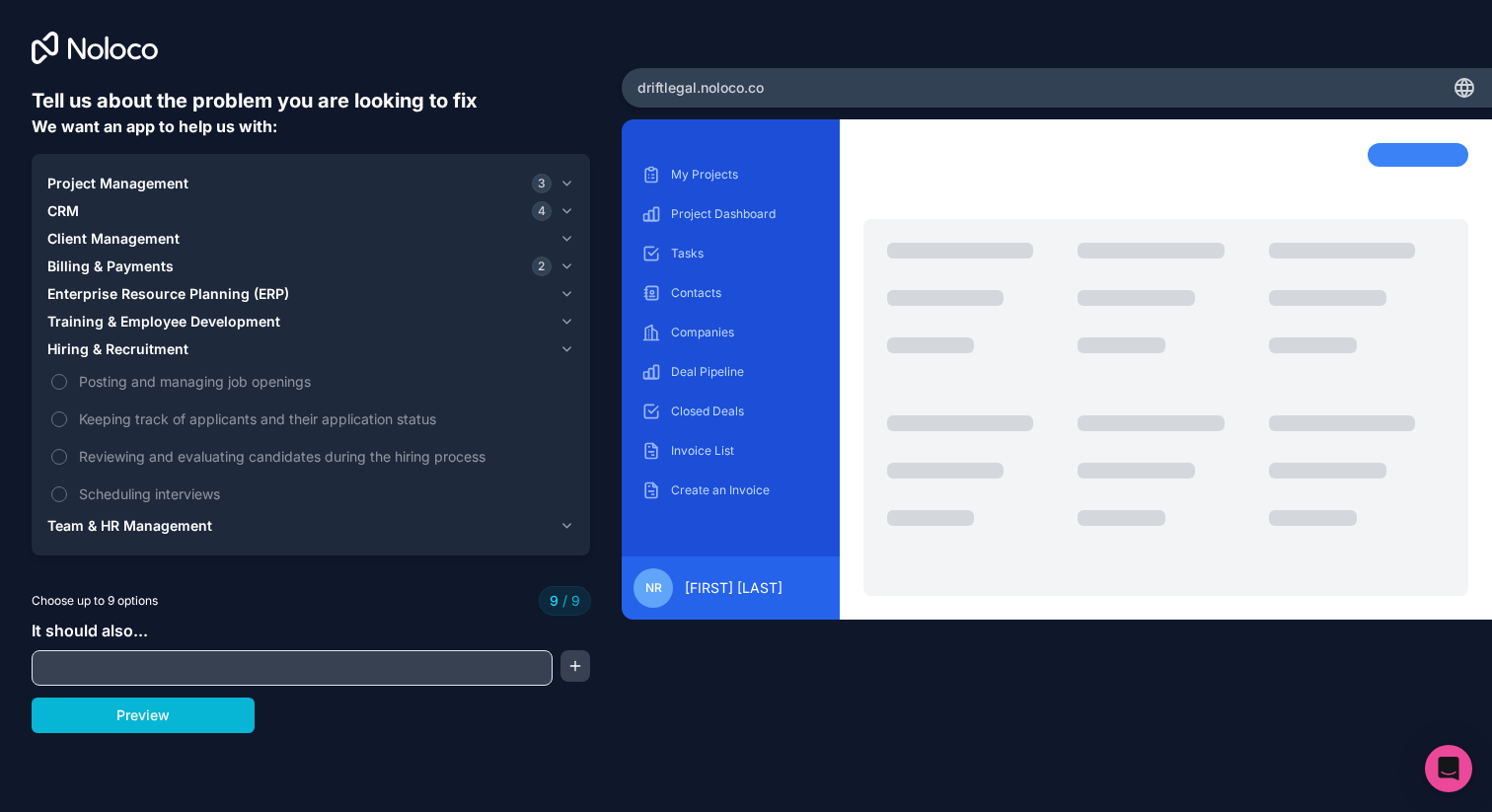click on "Hiring & Recruitment" at bounding box center (117, 349) 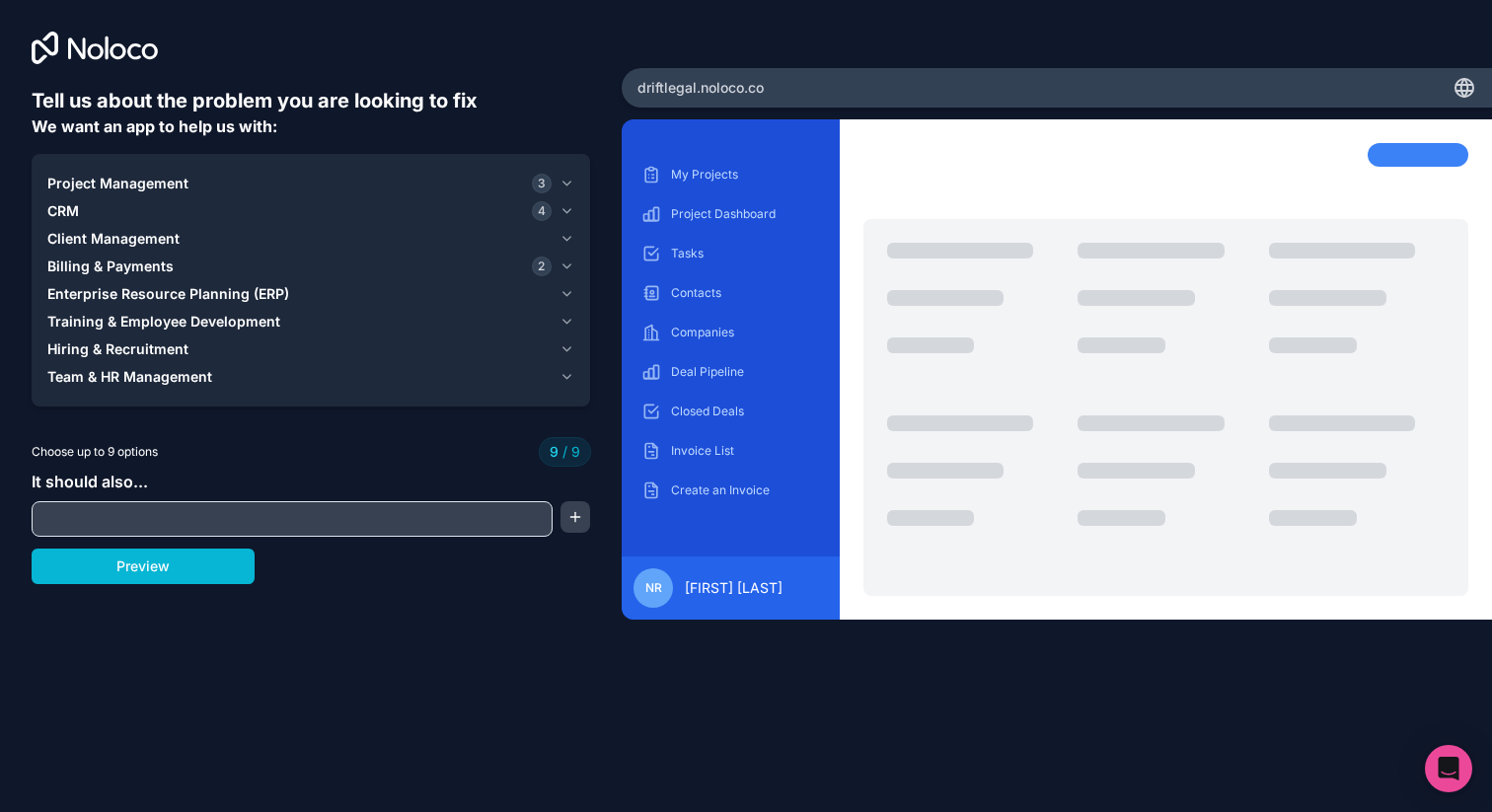click at bounding box center [292, 519] 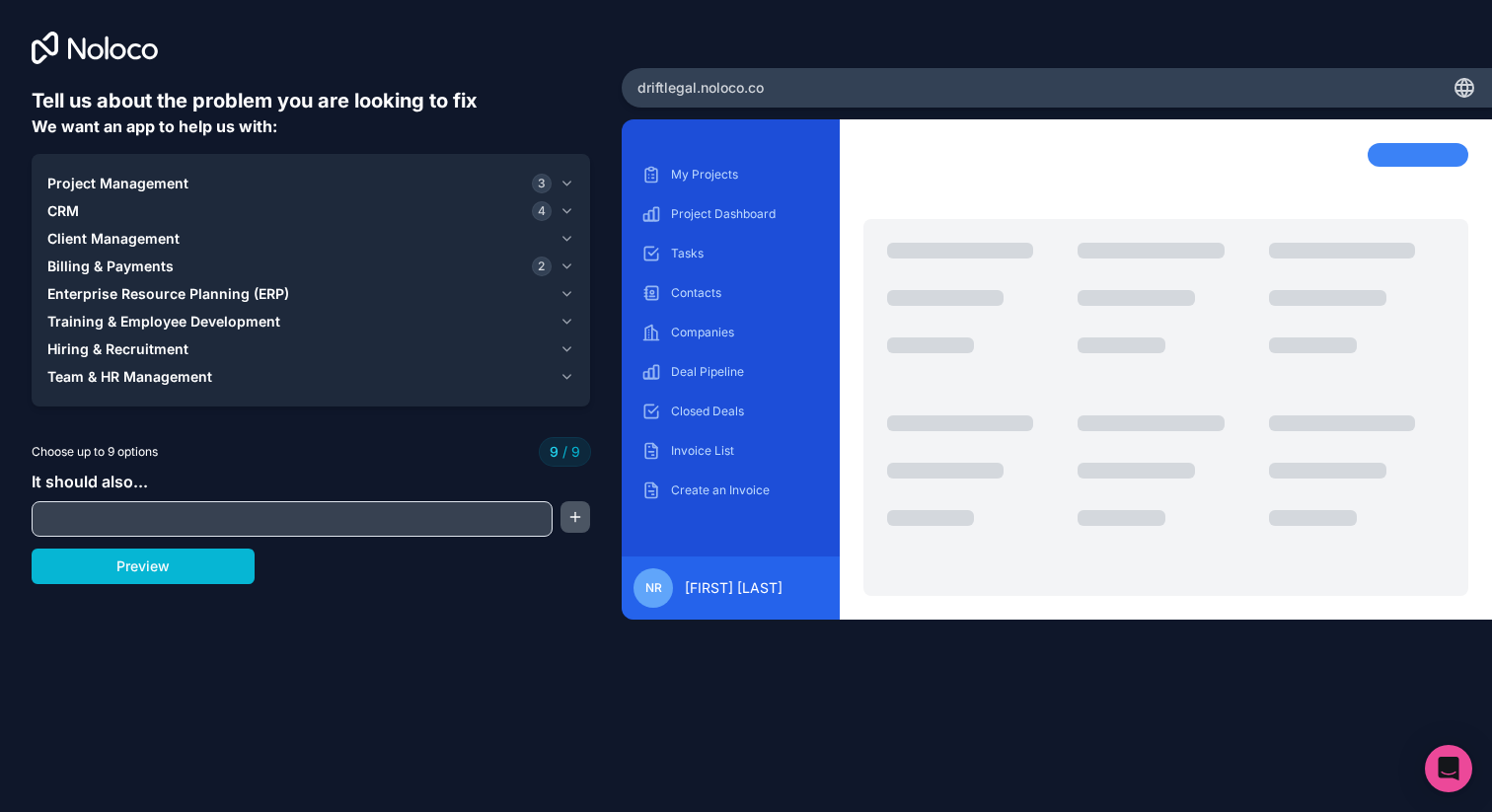 click at bounding box center [575, 517] 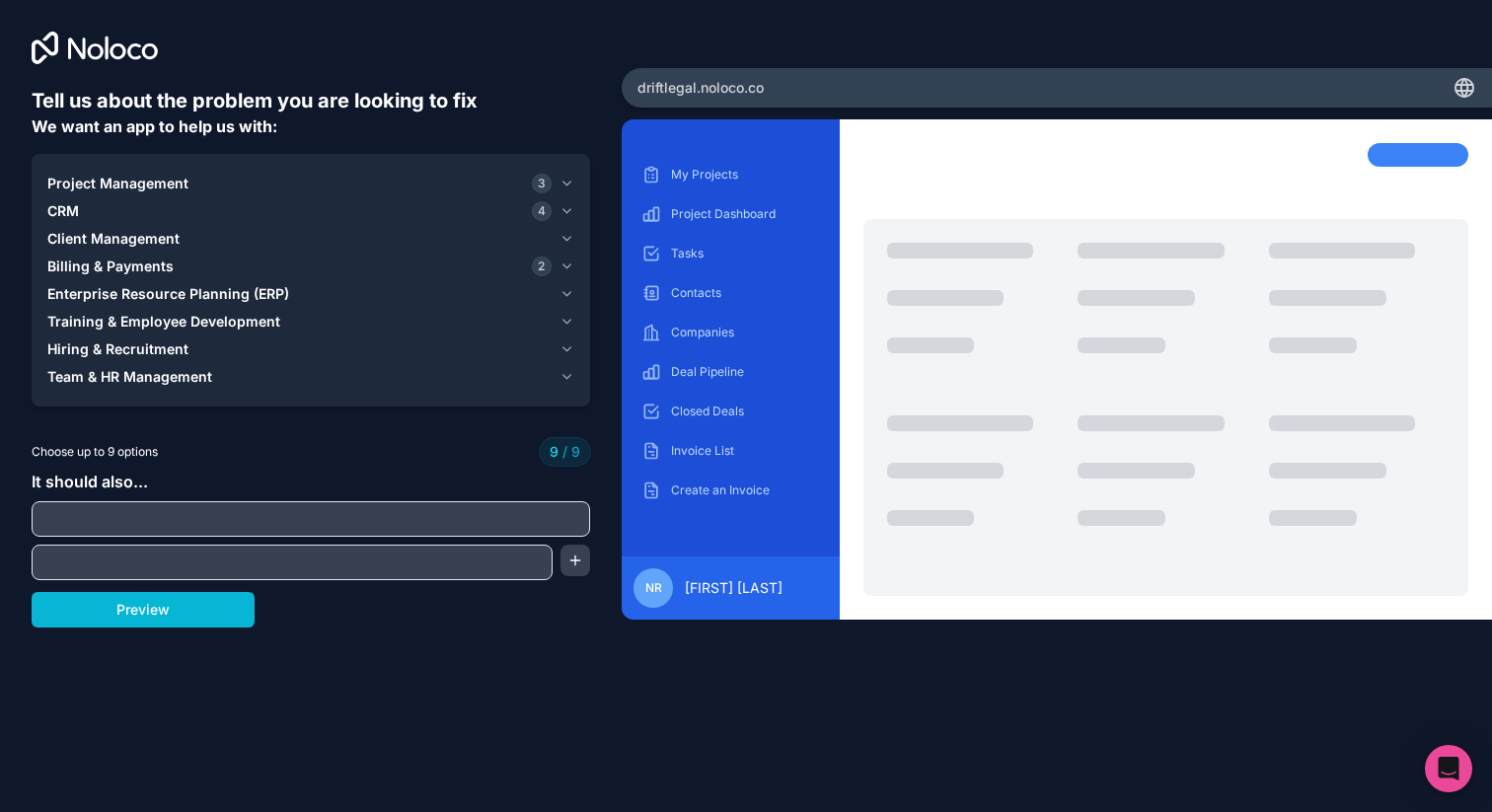 click at bounding box center (292, 562) 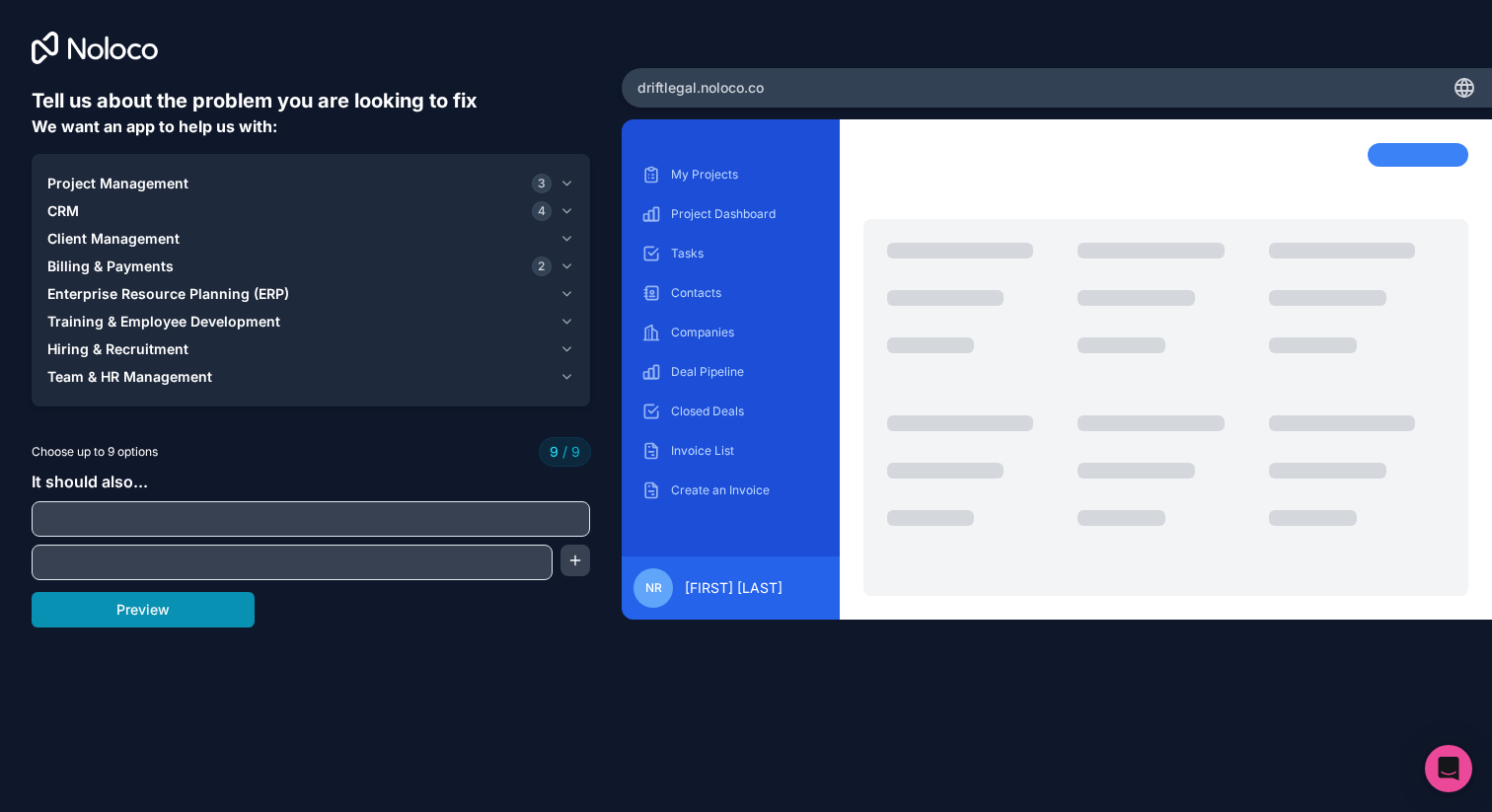 click on "Preview" at bounding box center (143, 610) 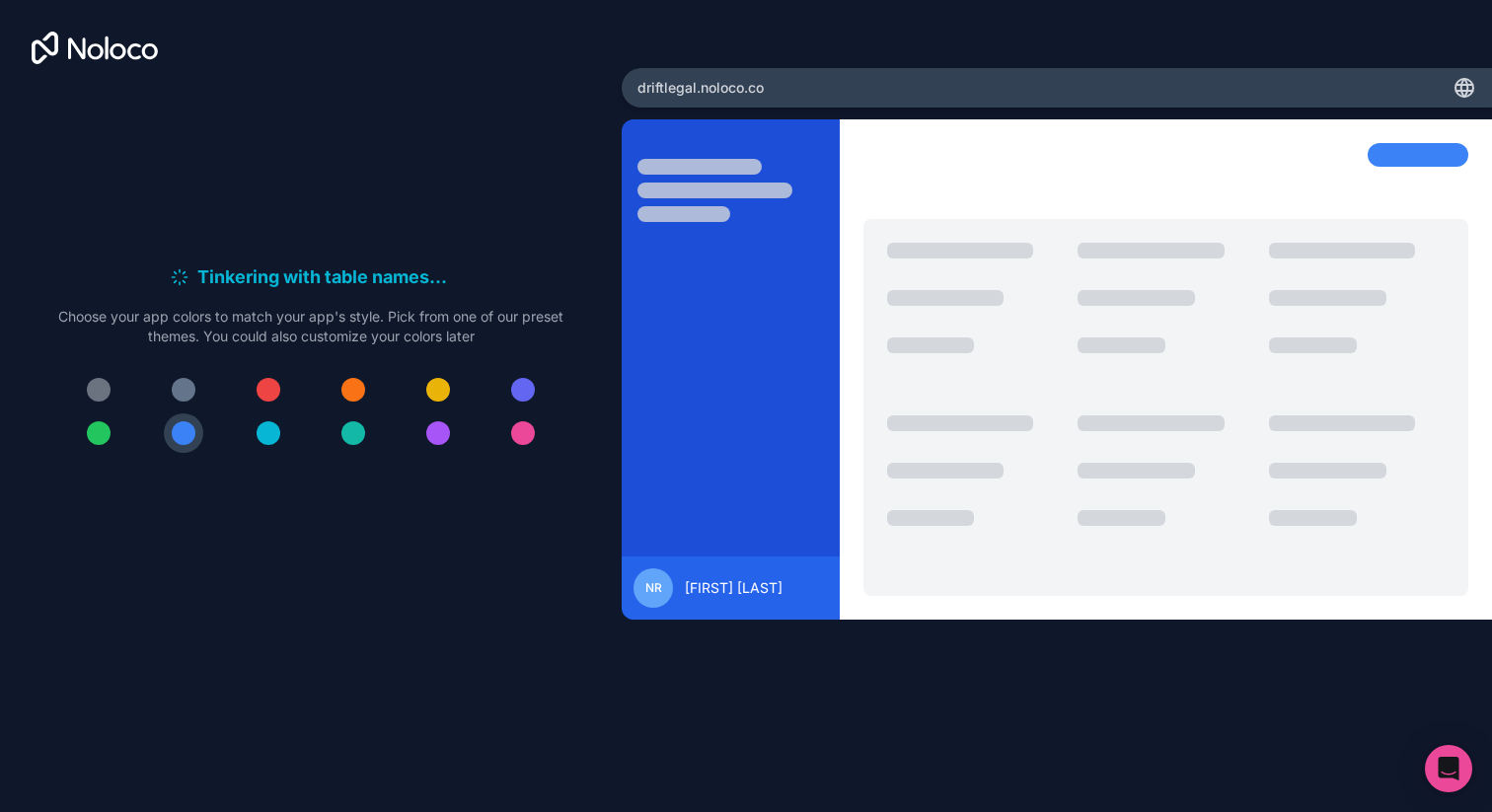 click at bounding box center (99, 390) 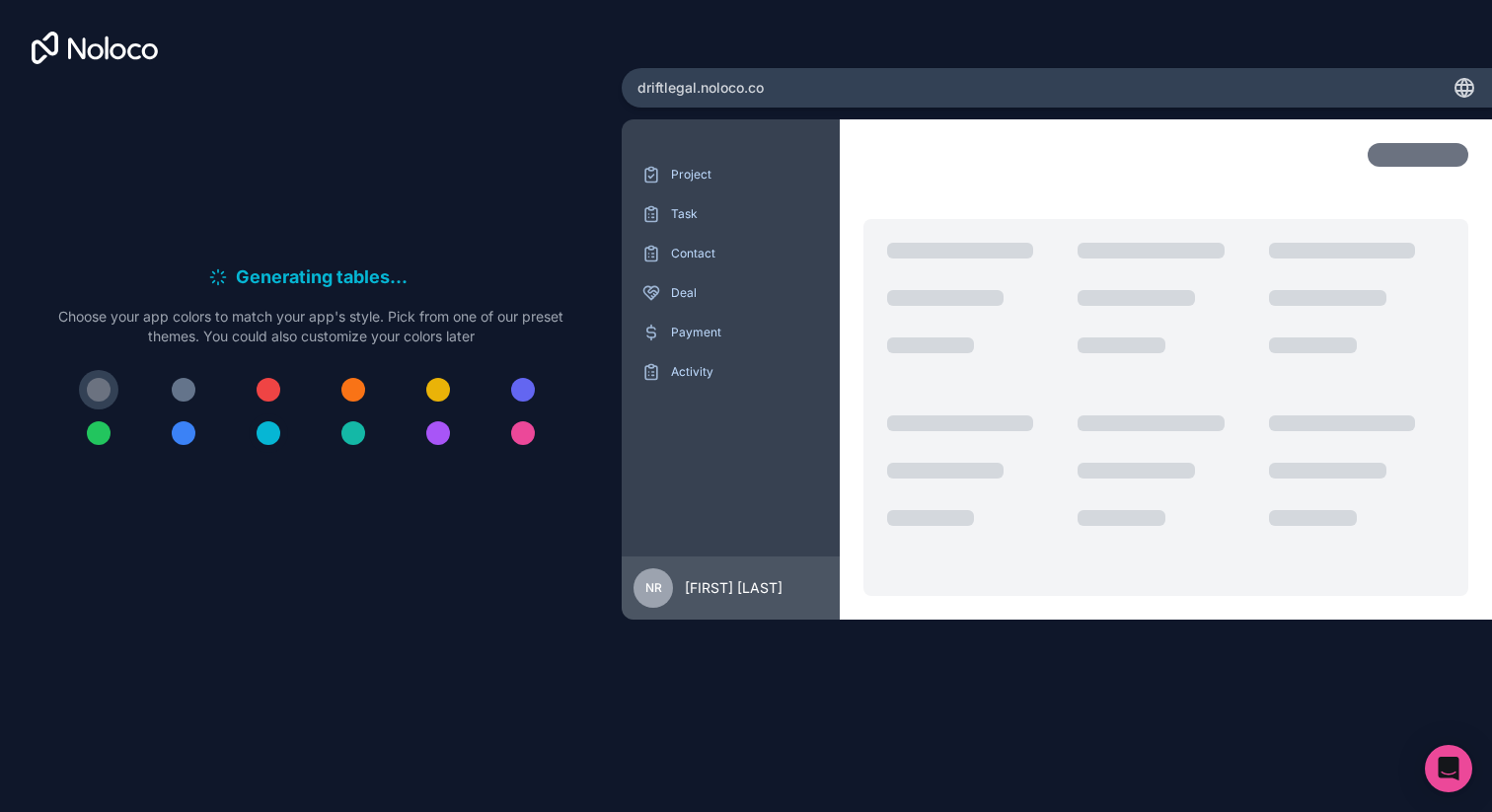 click at bounding box center [268, 433] 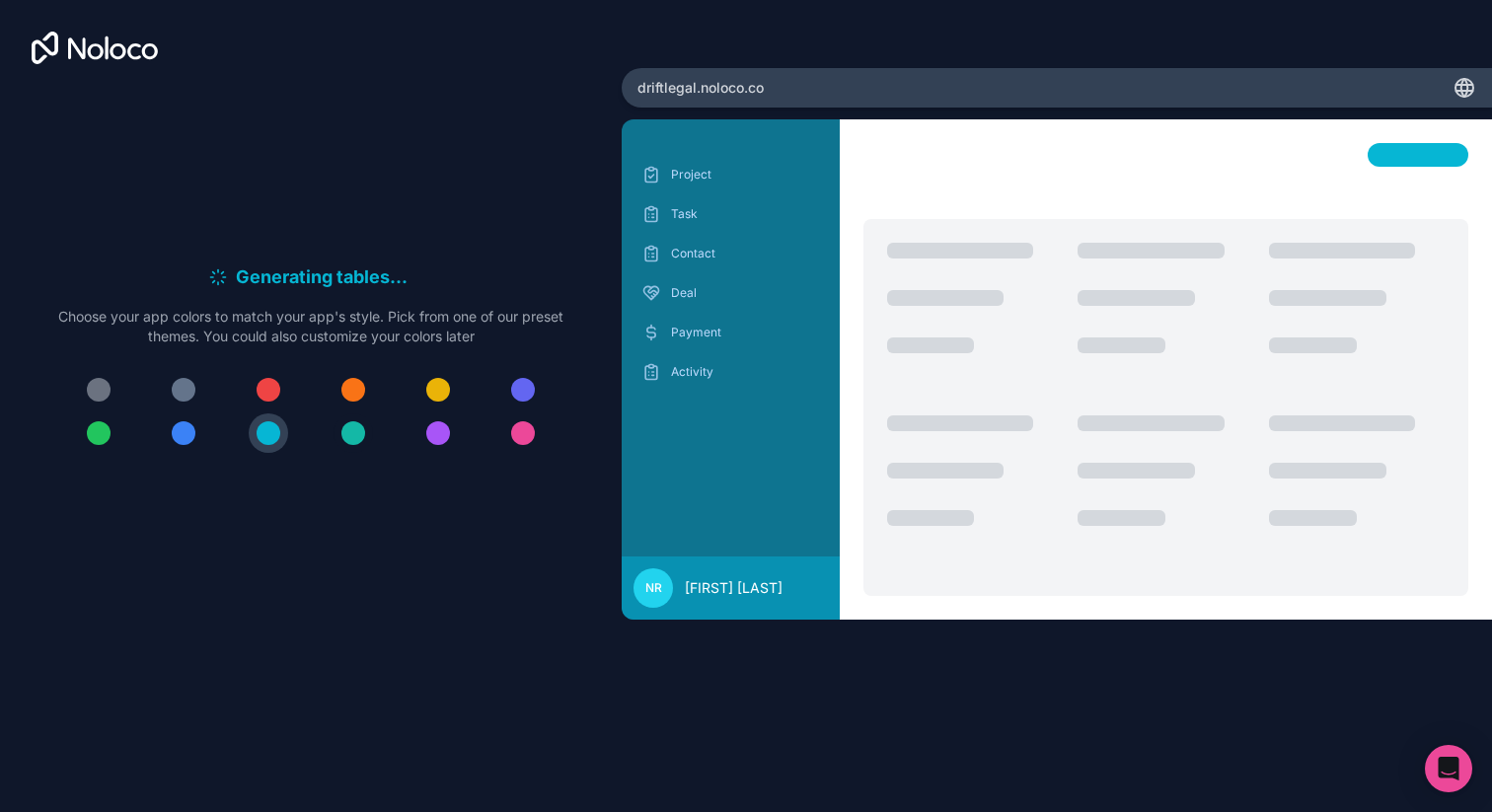 click at bounding box center (353, 433) 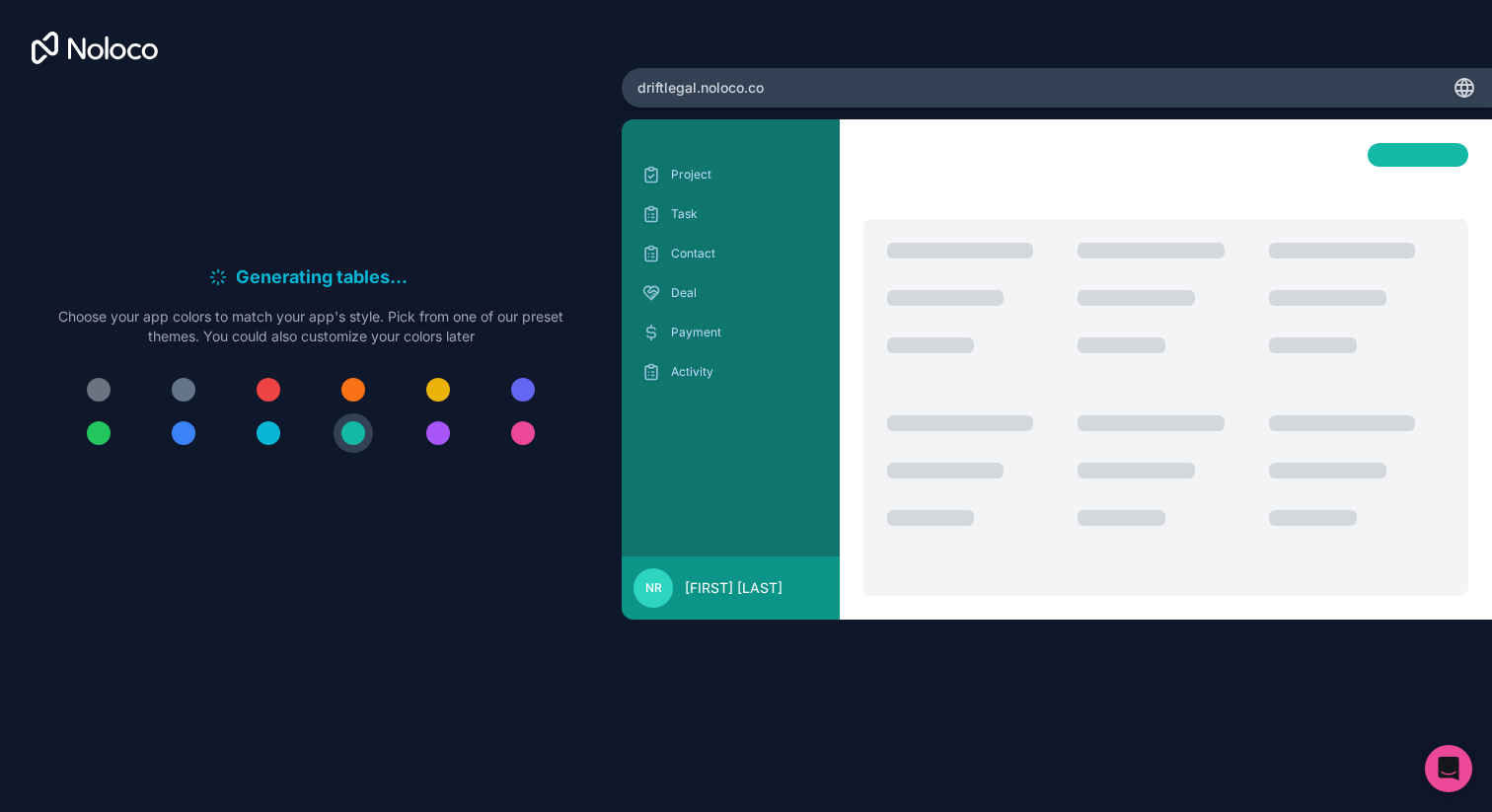 click at bounding box center [438, 390] 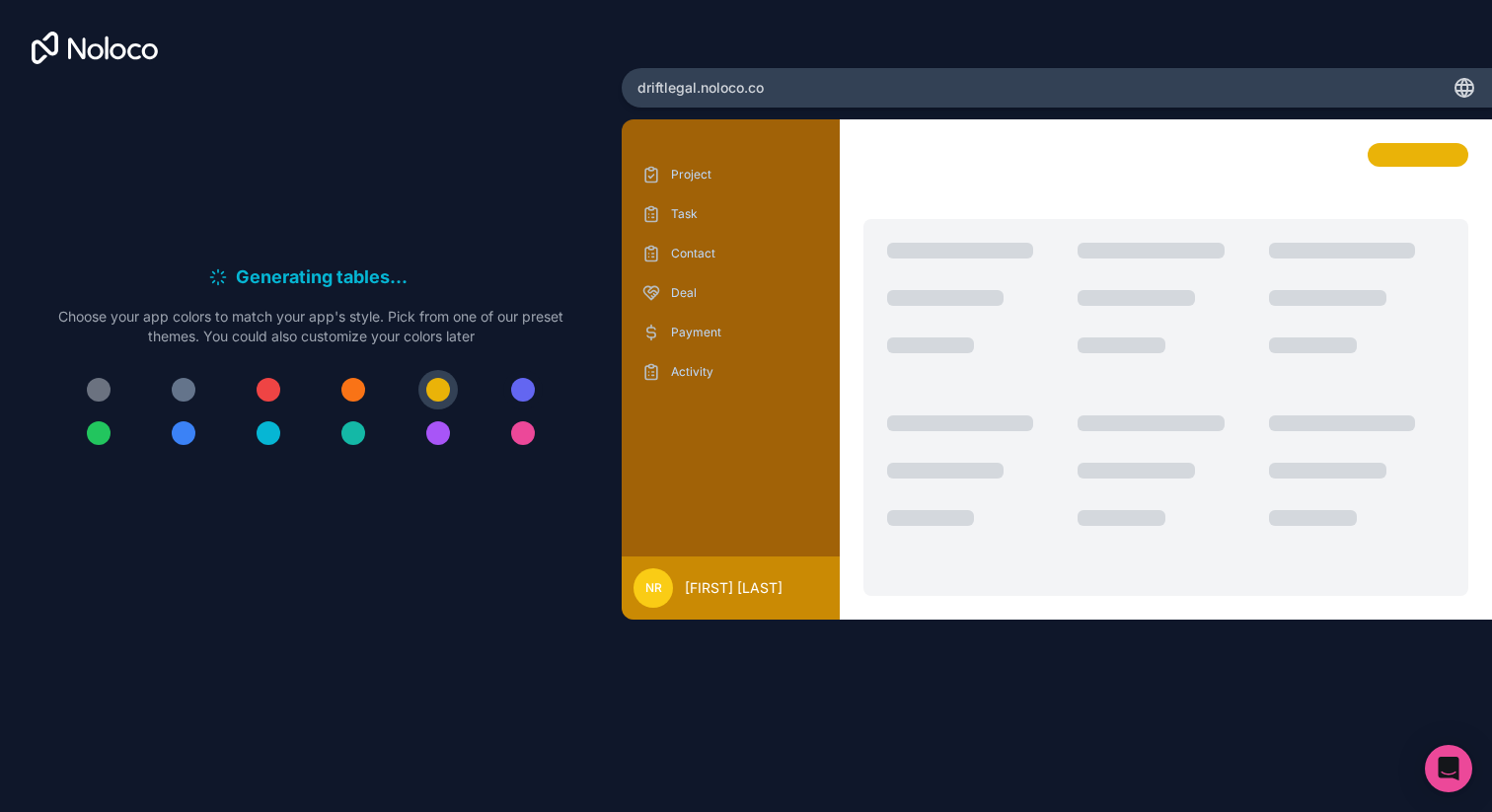 click at bounding box center (523, 390) 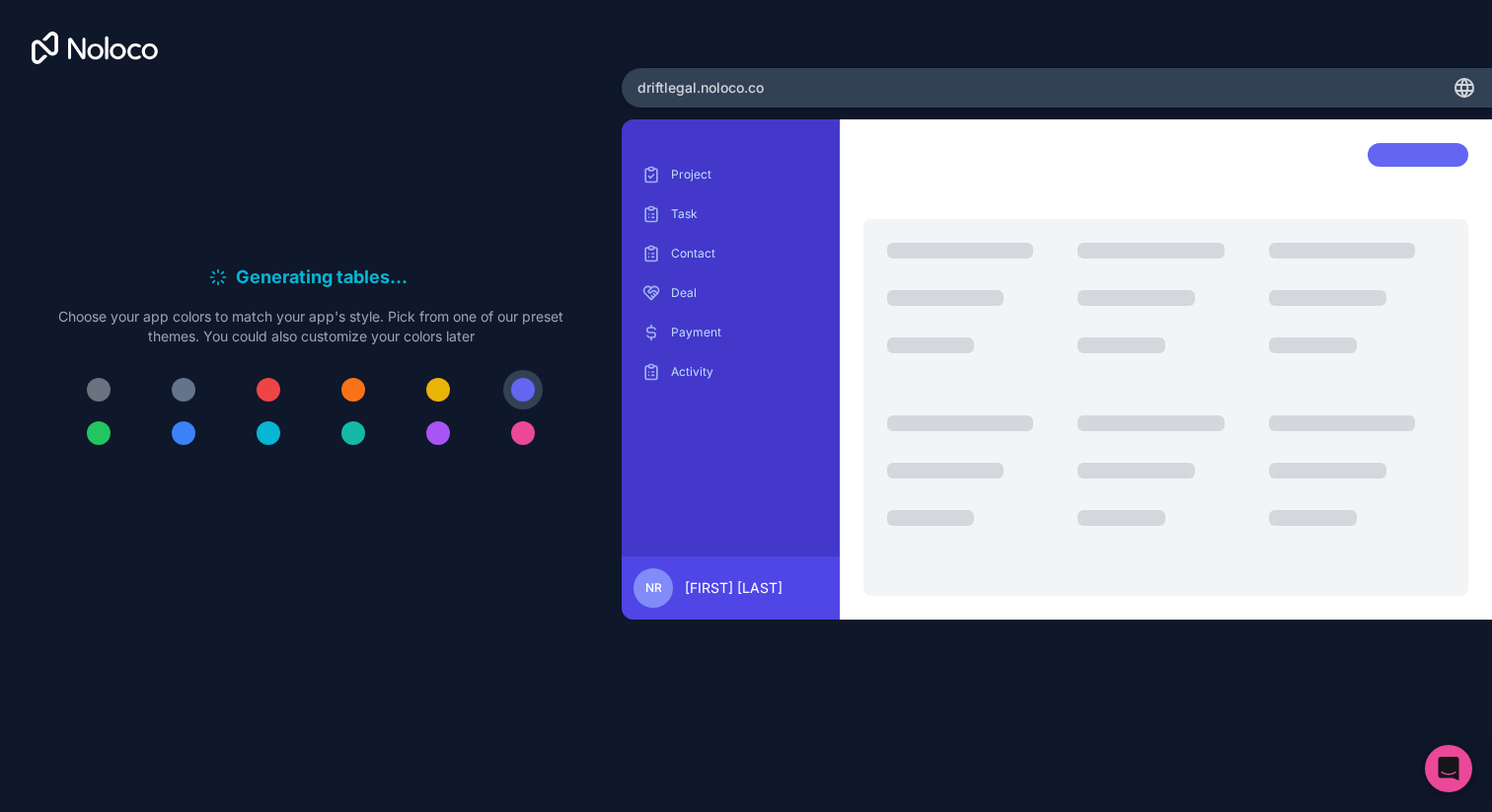 click at bounding box center [184, 390] 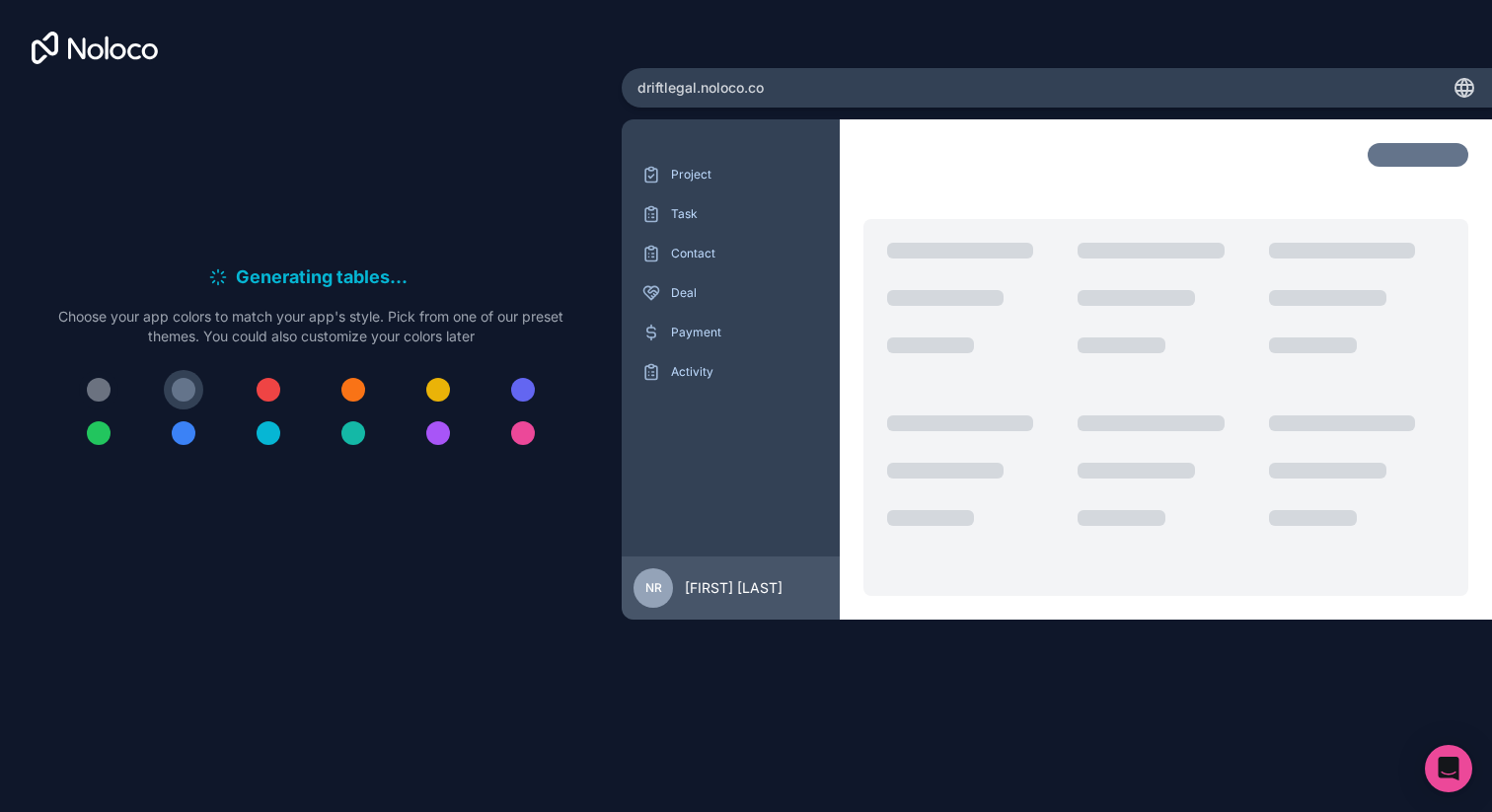 click at bounding box center [99, 390] 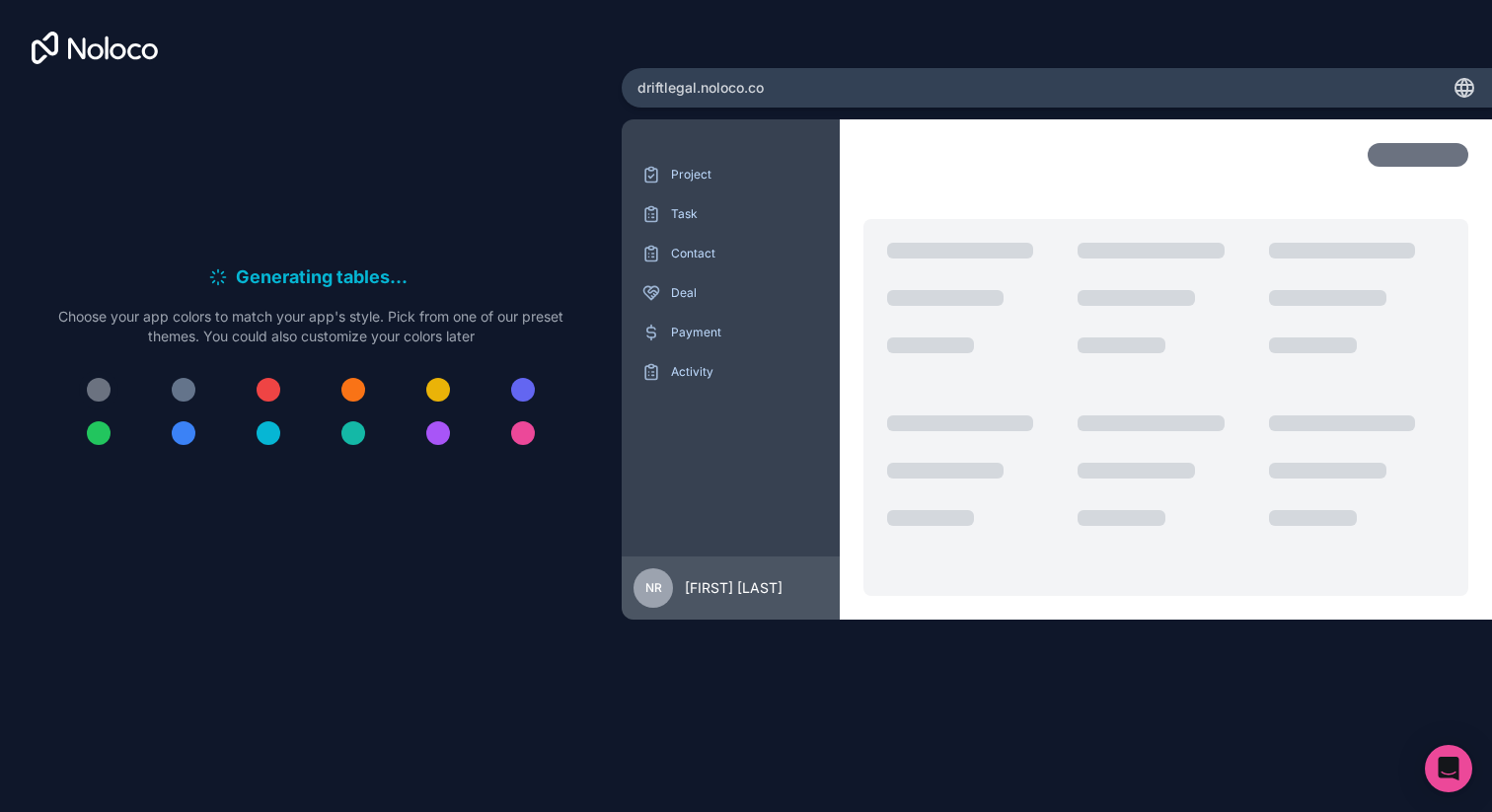 click at bounding box center [99, 390] 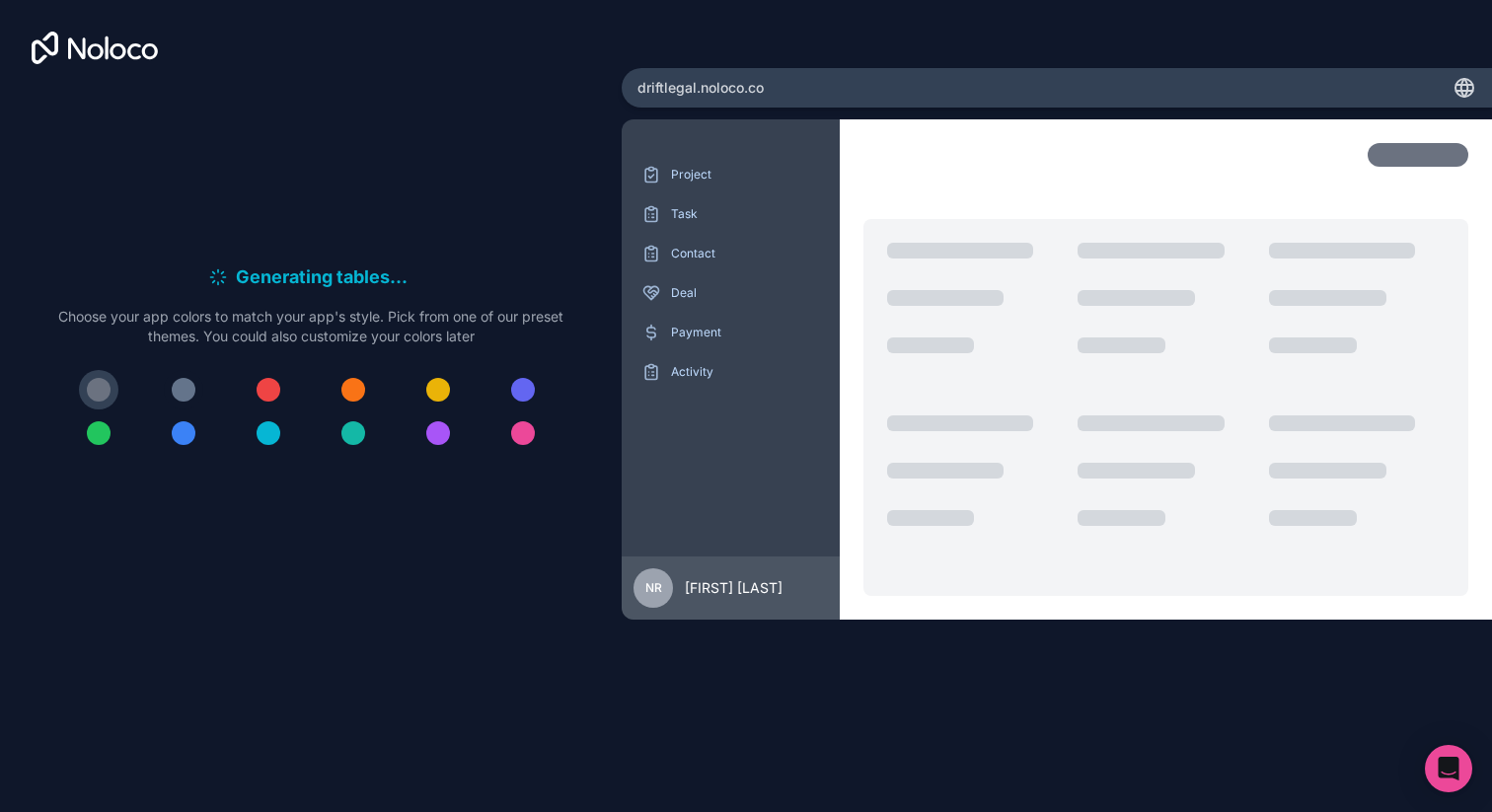click at bounding box center [184, 390] 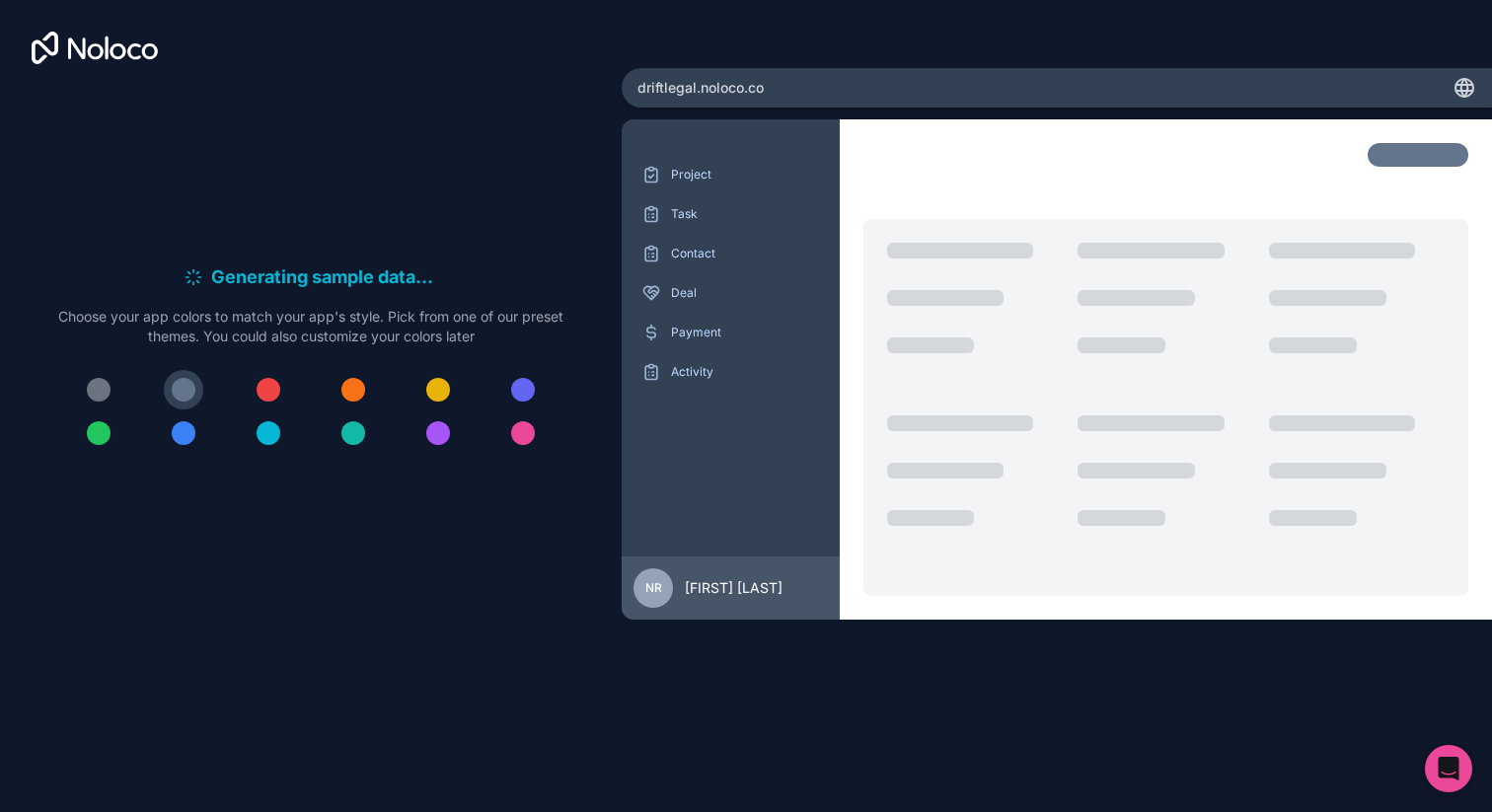 click at bounding box center [184, 433] 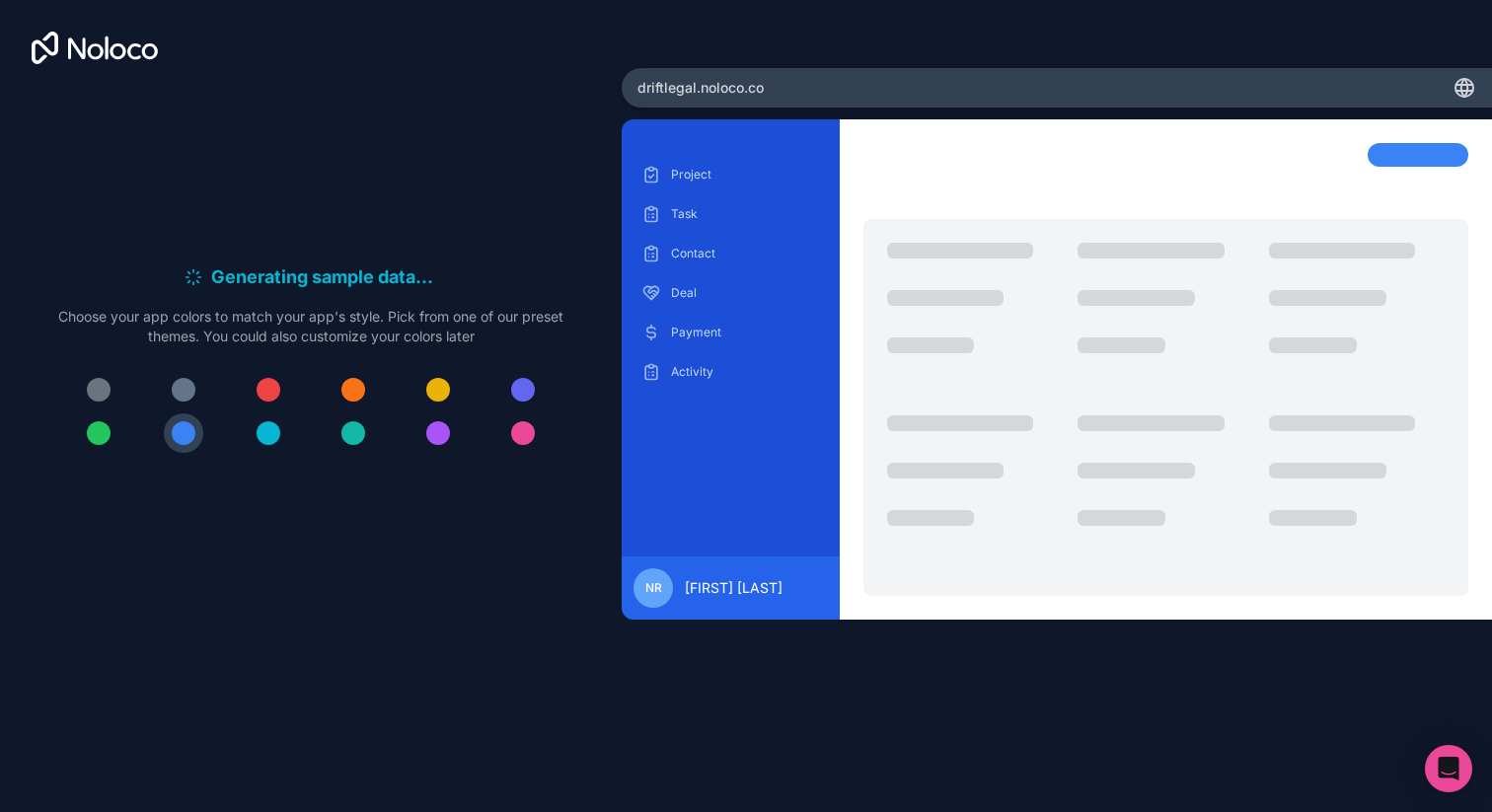 click at bounding box center [268, 433] 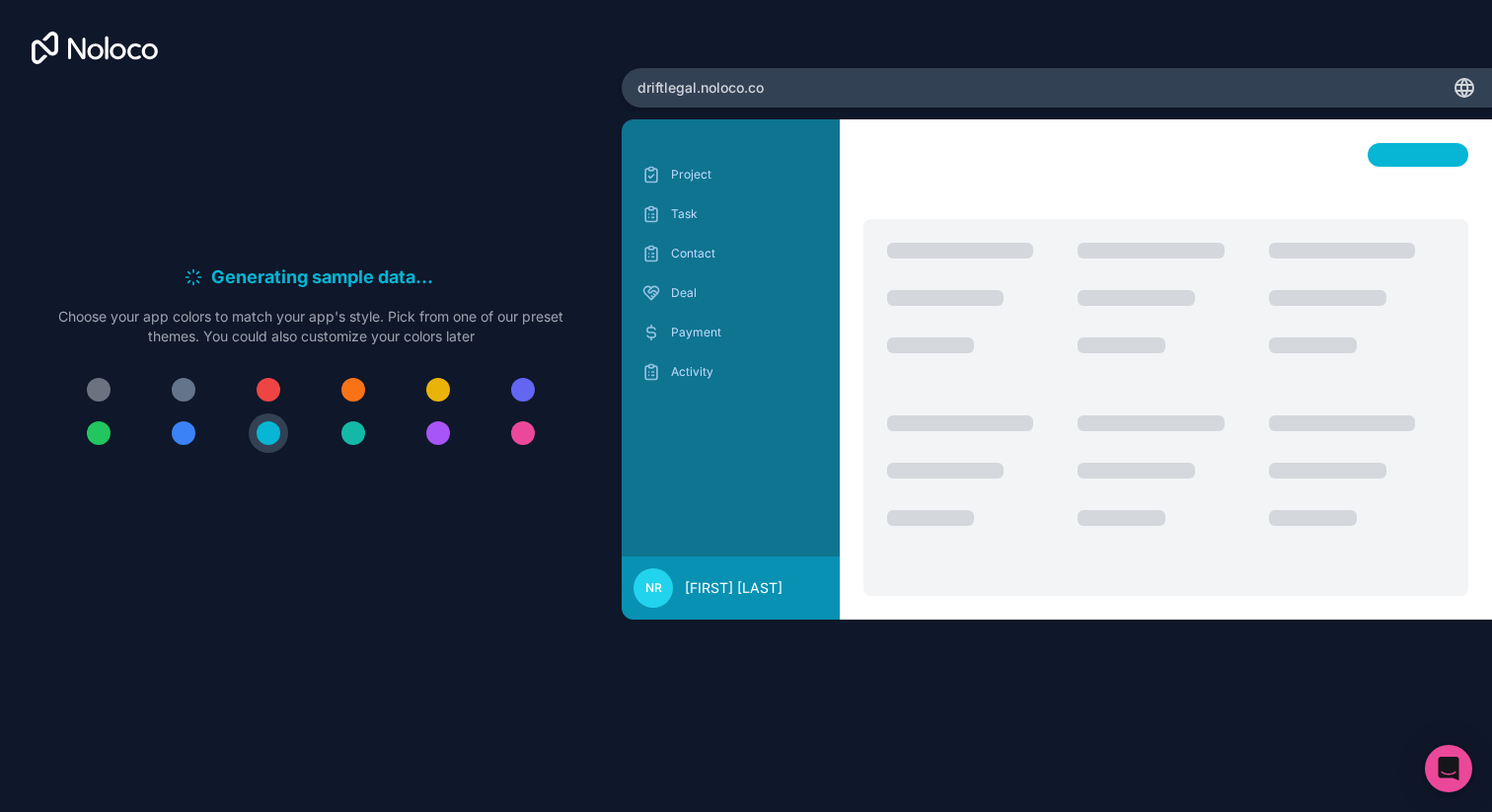 click at bounding box center (353, 433) 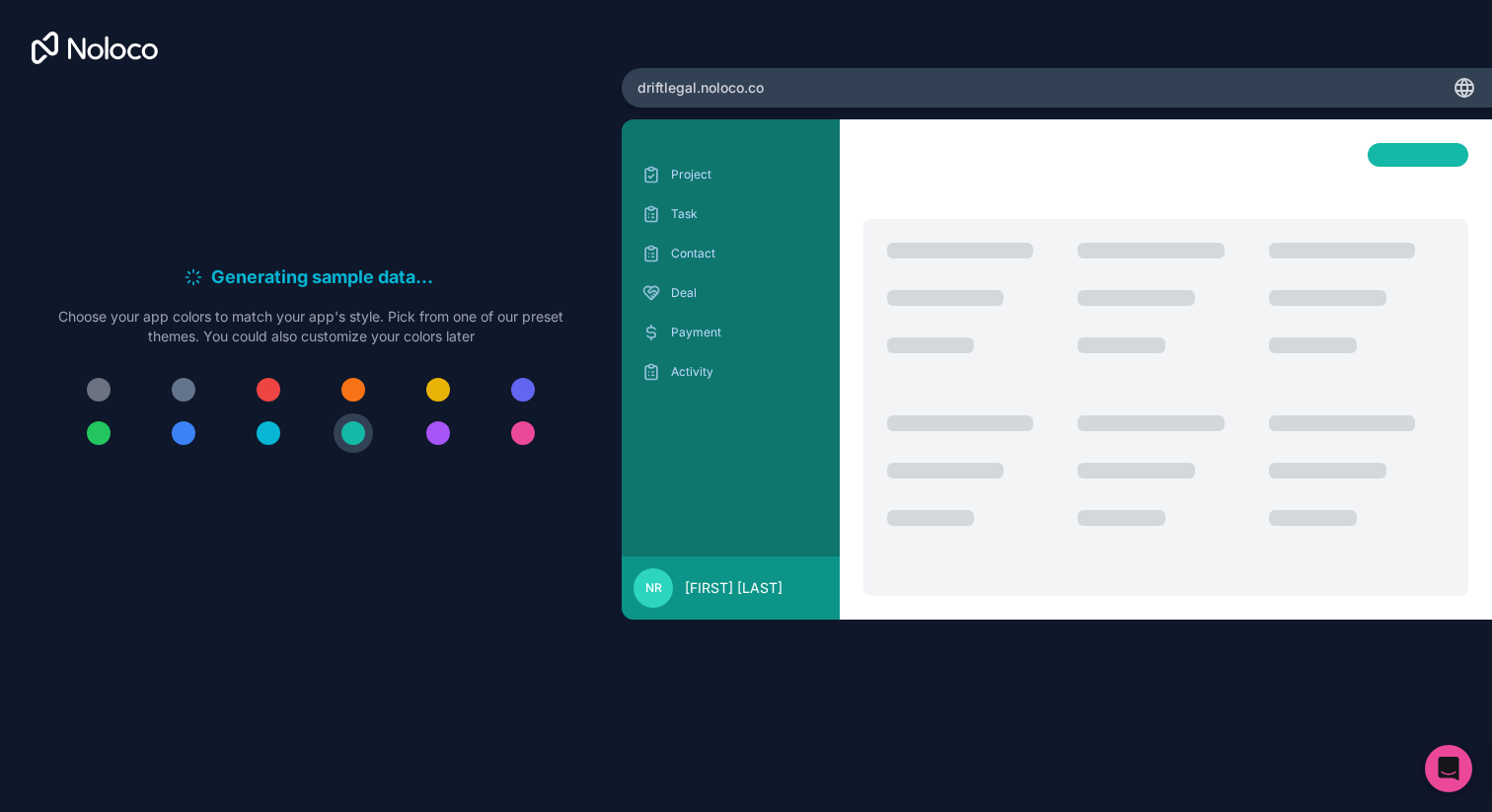 click at bounding box center (268, 433) 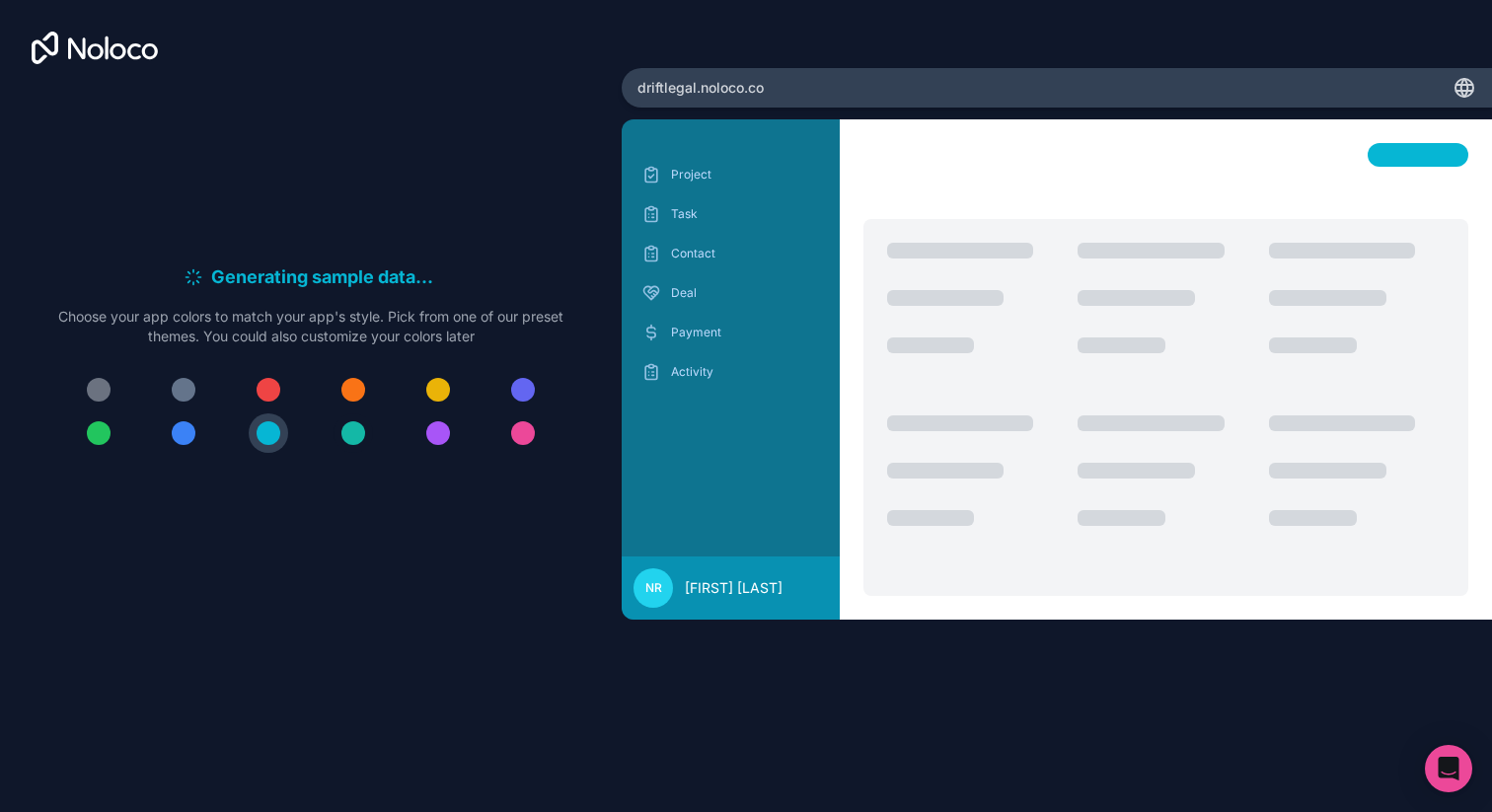 click at bounding box center [353, 433] 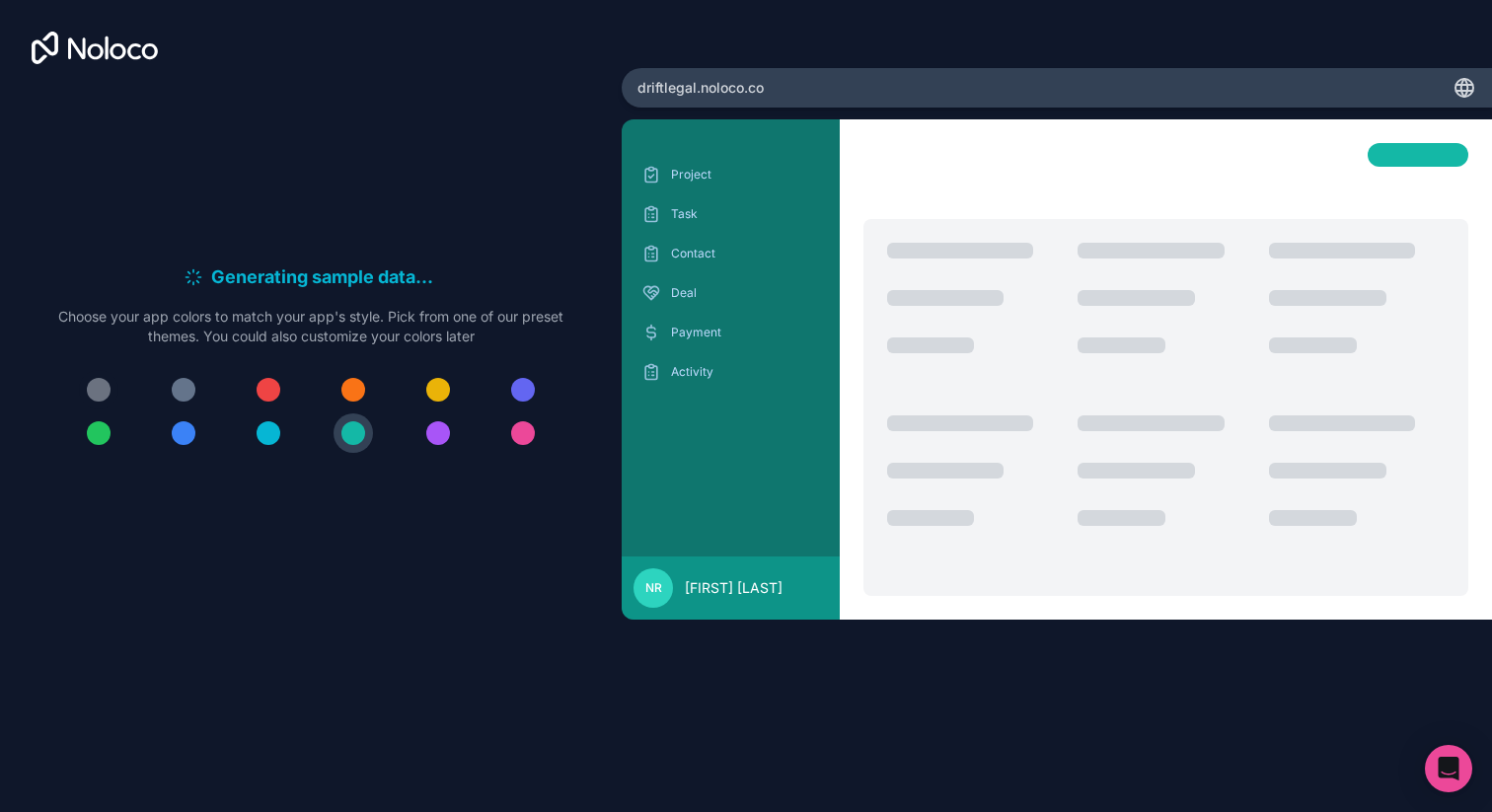 click at bounding box center (99, 390) 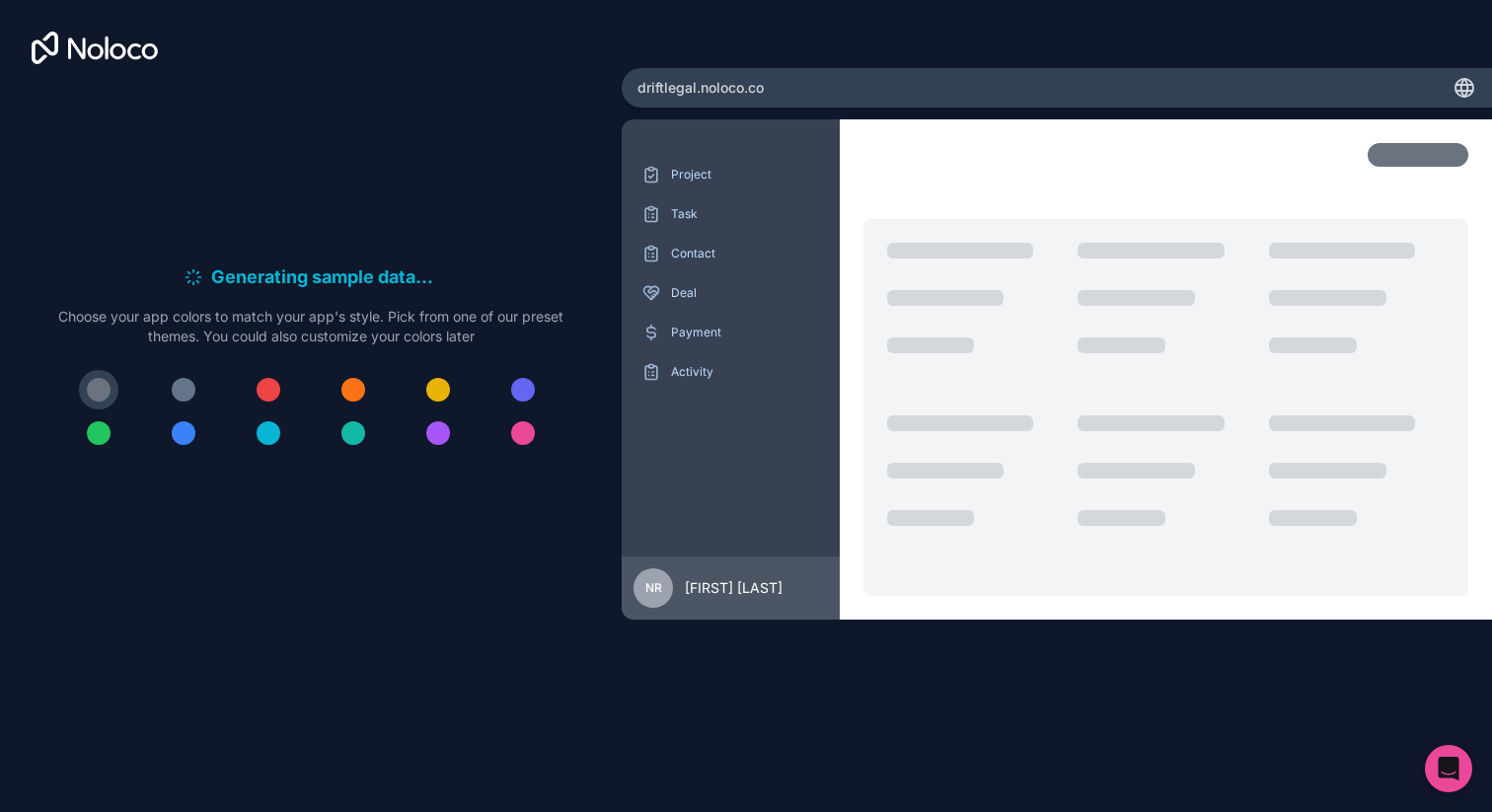 click at bounding box center [184, 390] 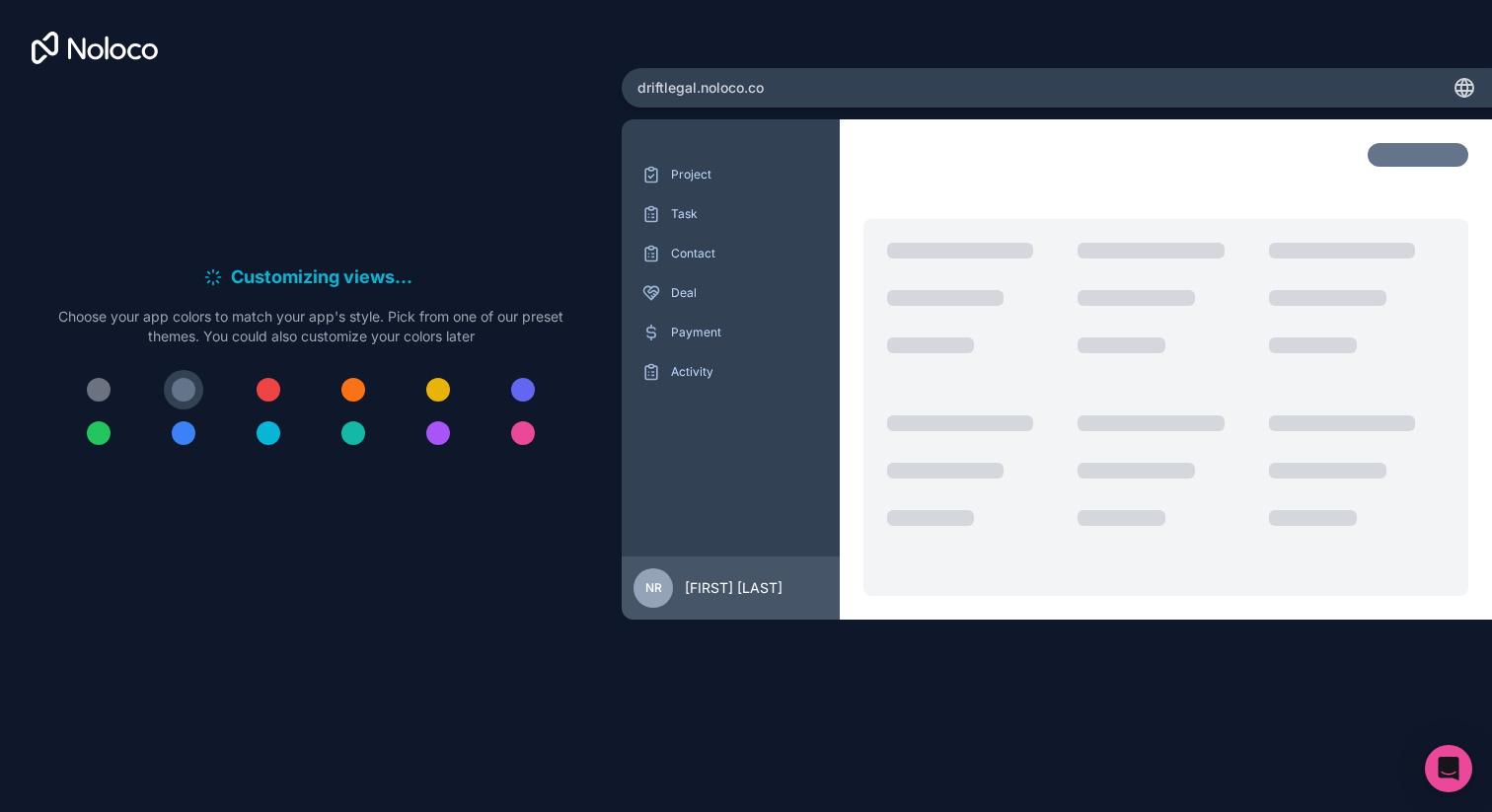 click on "driftlegal .noloco.co" at bounding box center [701, 88] 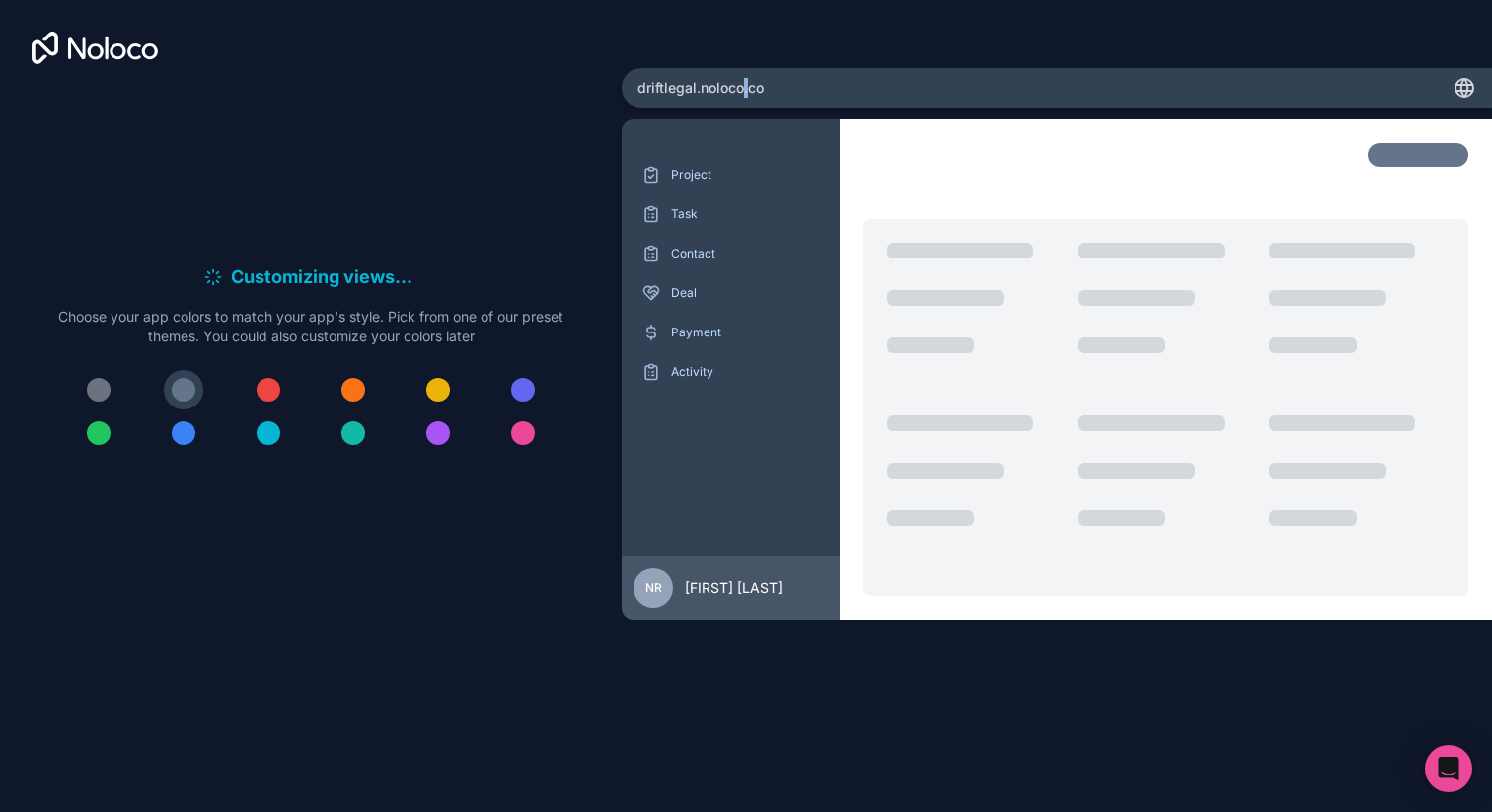 click on "driftlegal .noloco.co" at bounding box center (701, 88) 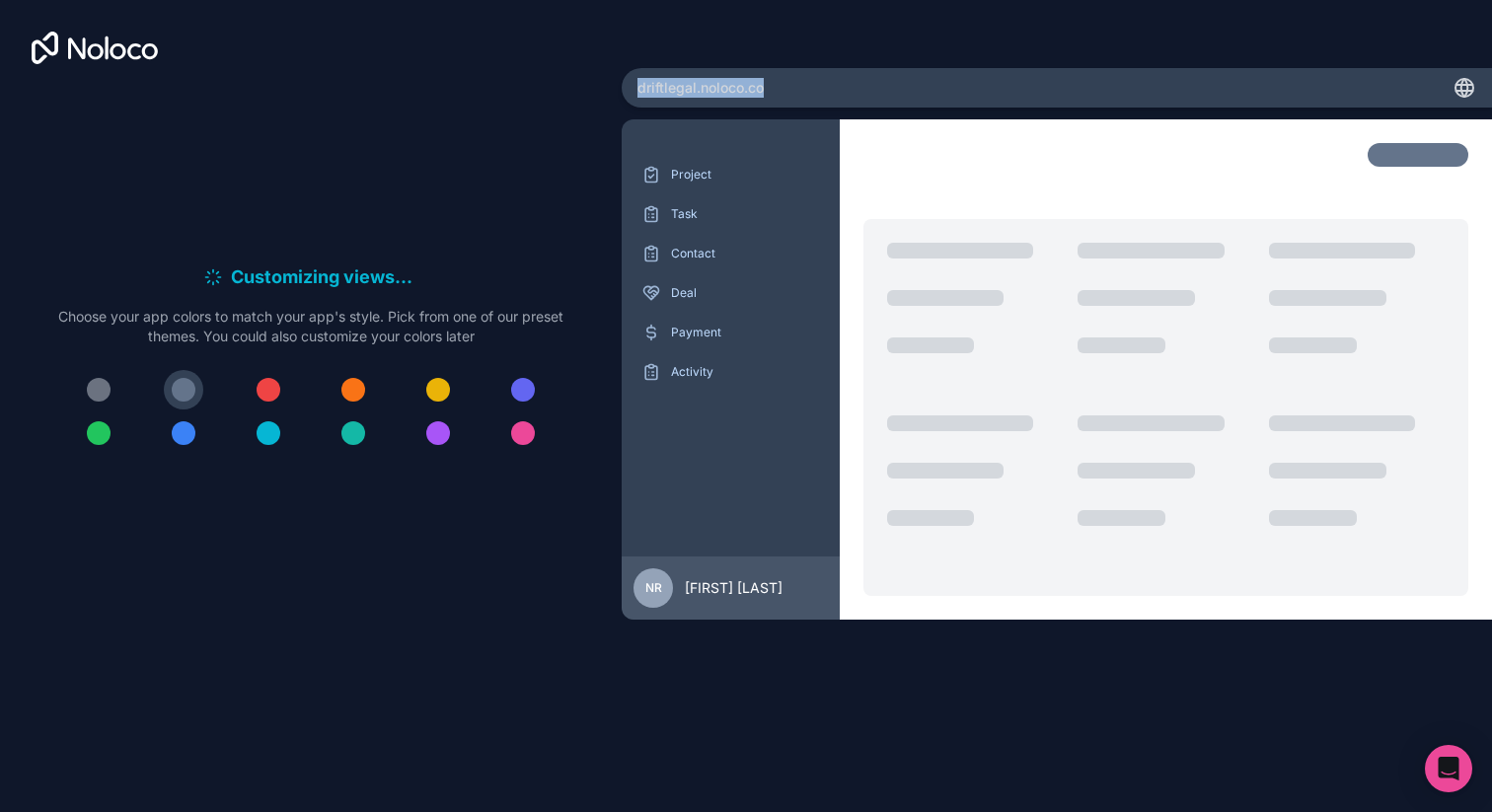 click on "driftlegal .noloco.co" at bounding box center (701, 88) 